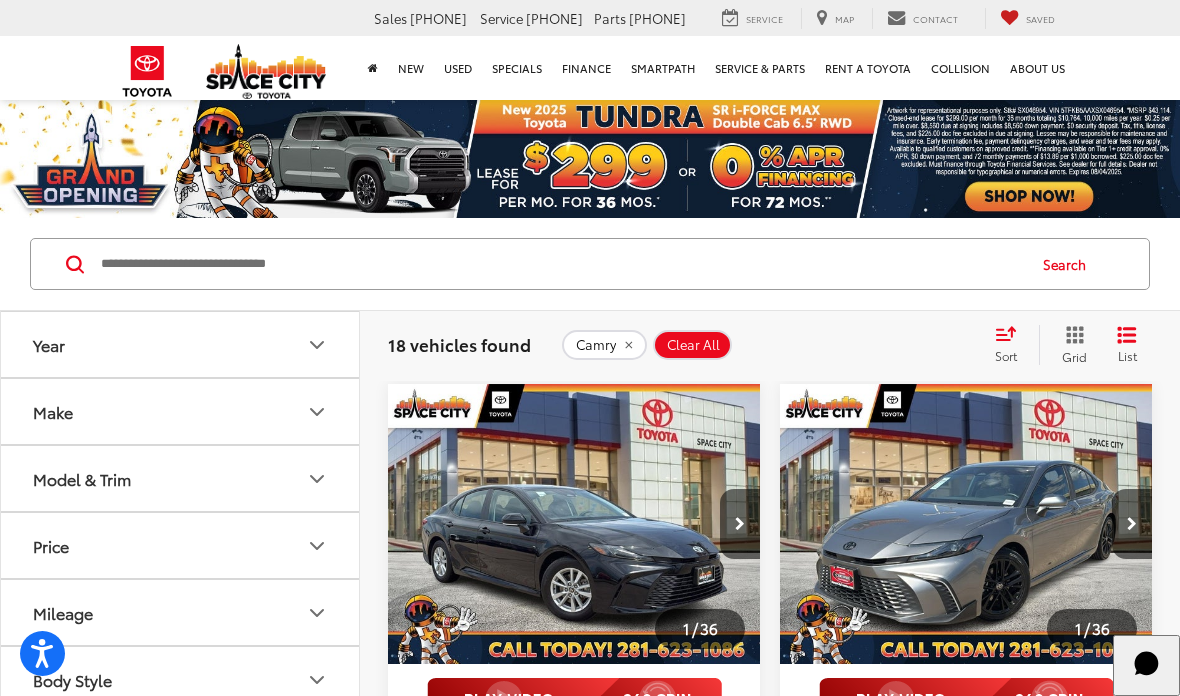 scroll, scrollTop: 215, scrollLeft: 0, axis: vertical 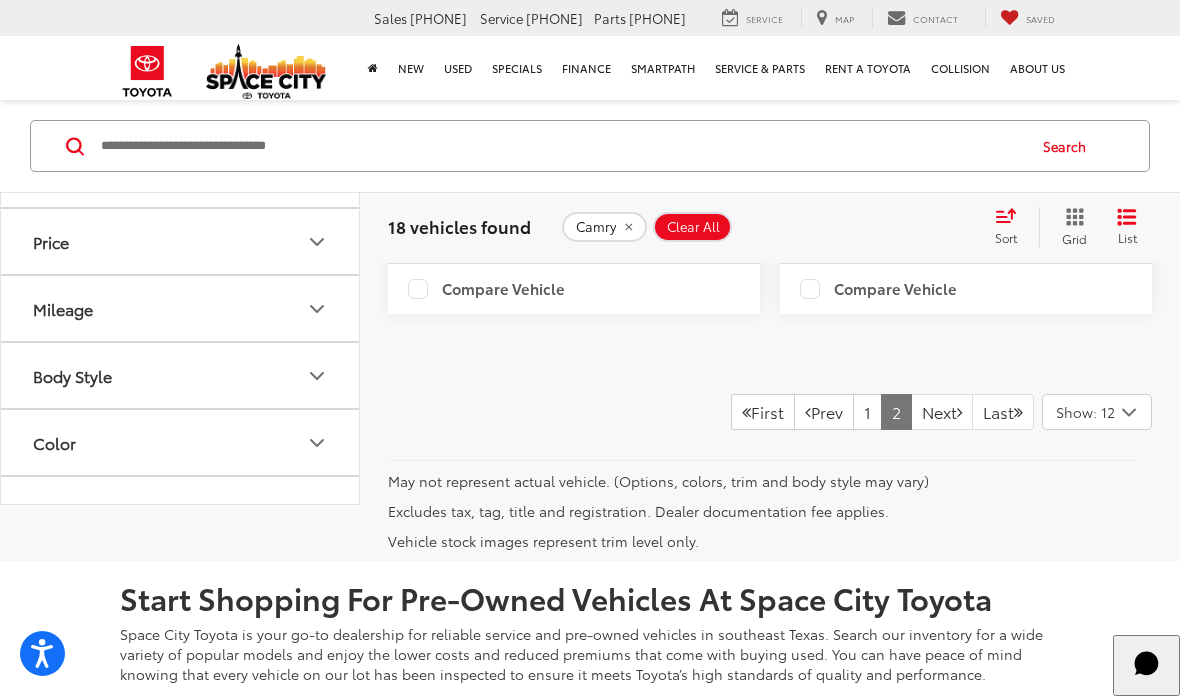 click on "1" at bounding box center (867, 412) 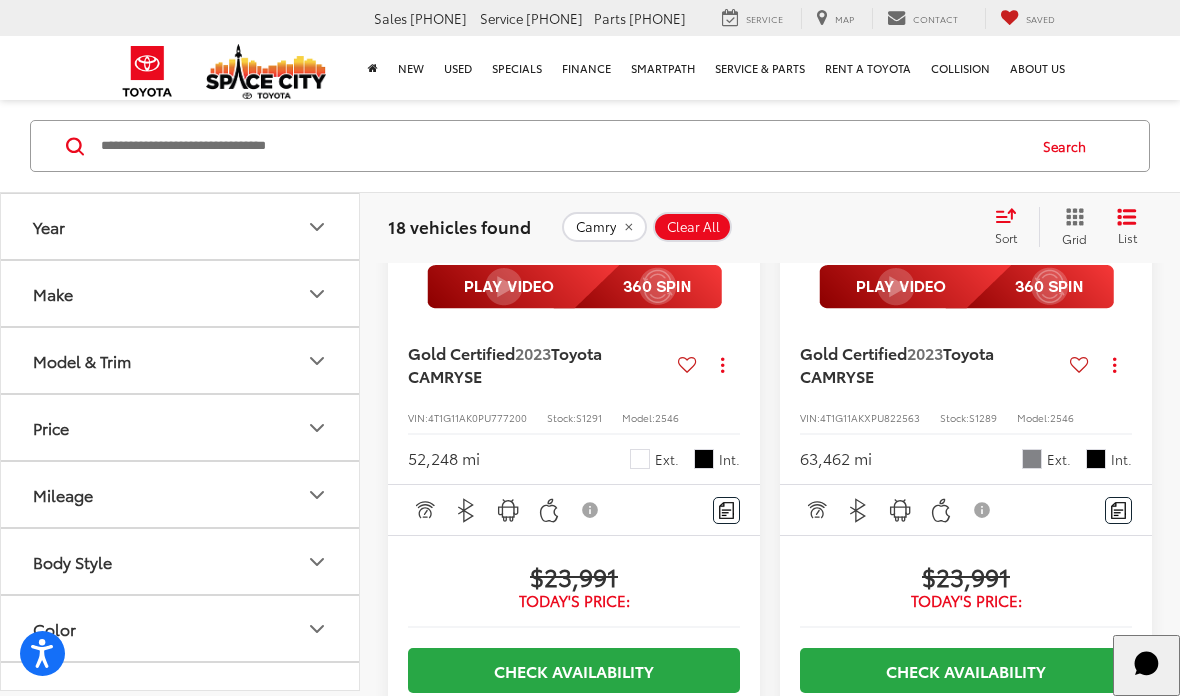 scroll, scrollTop: 3661, scrollLeft: 0, axis: vertical 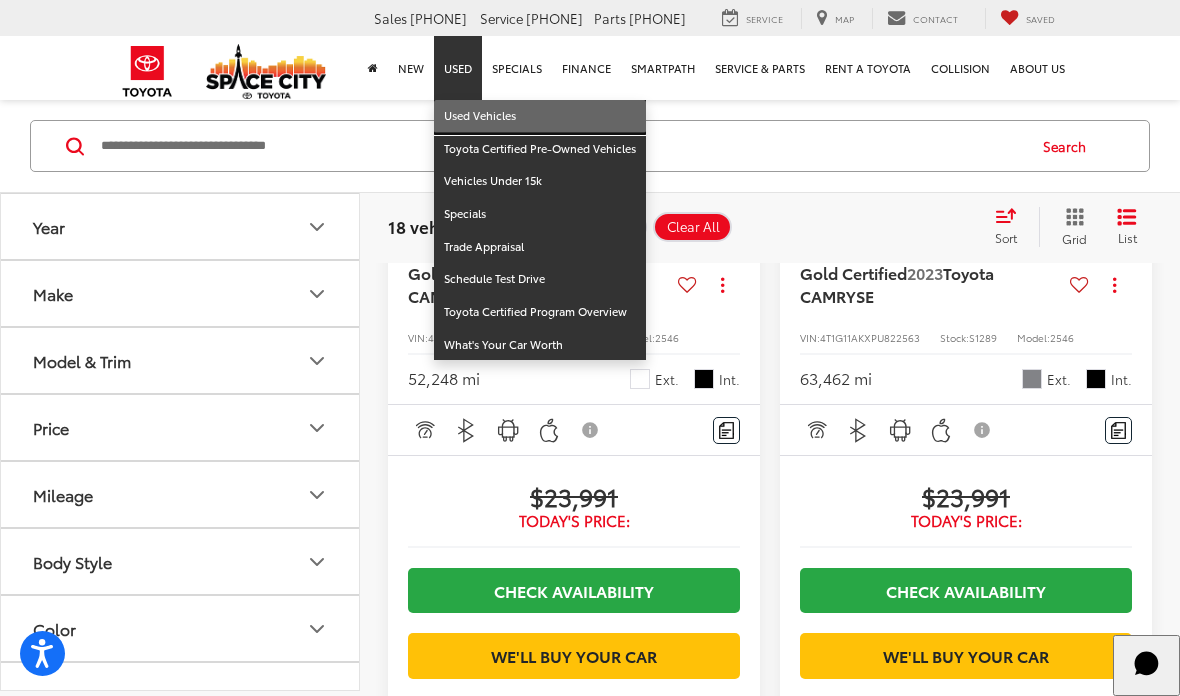 click on "Used Vehicles" at bounding box center [540, 116] 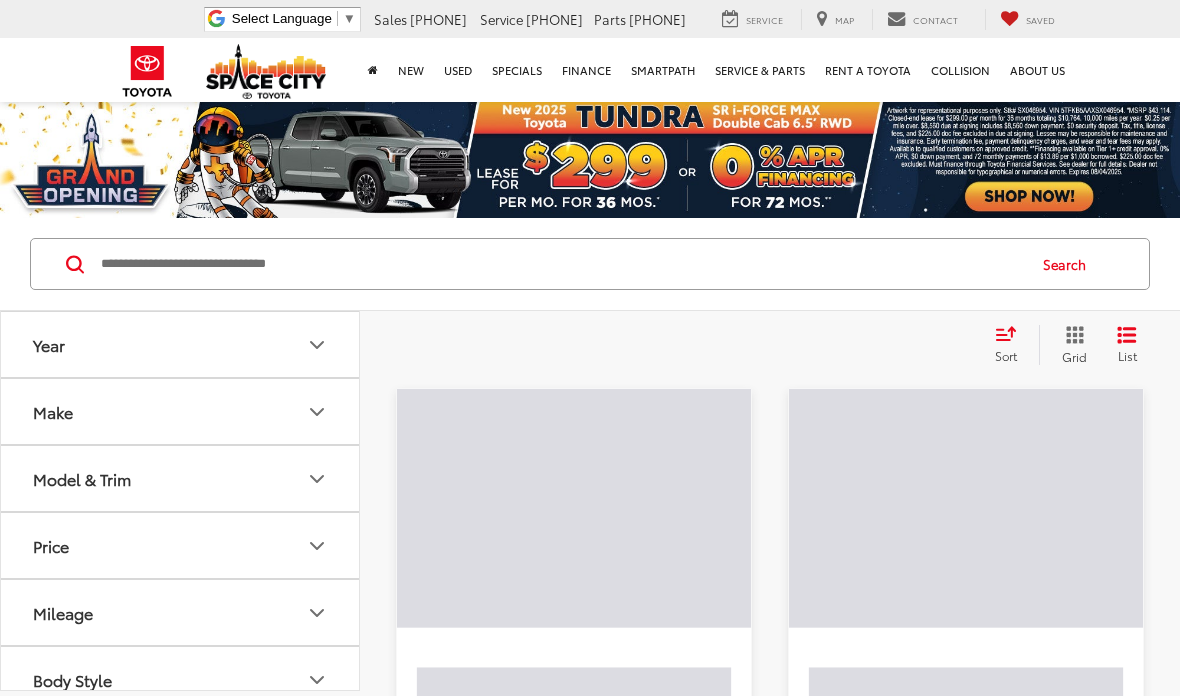 click at bounding box center (561, 264) 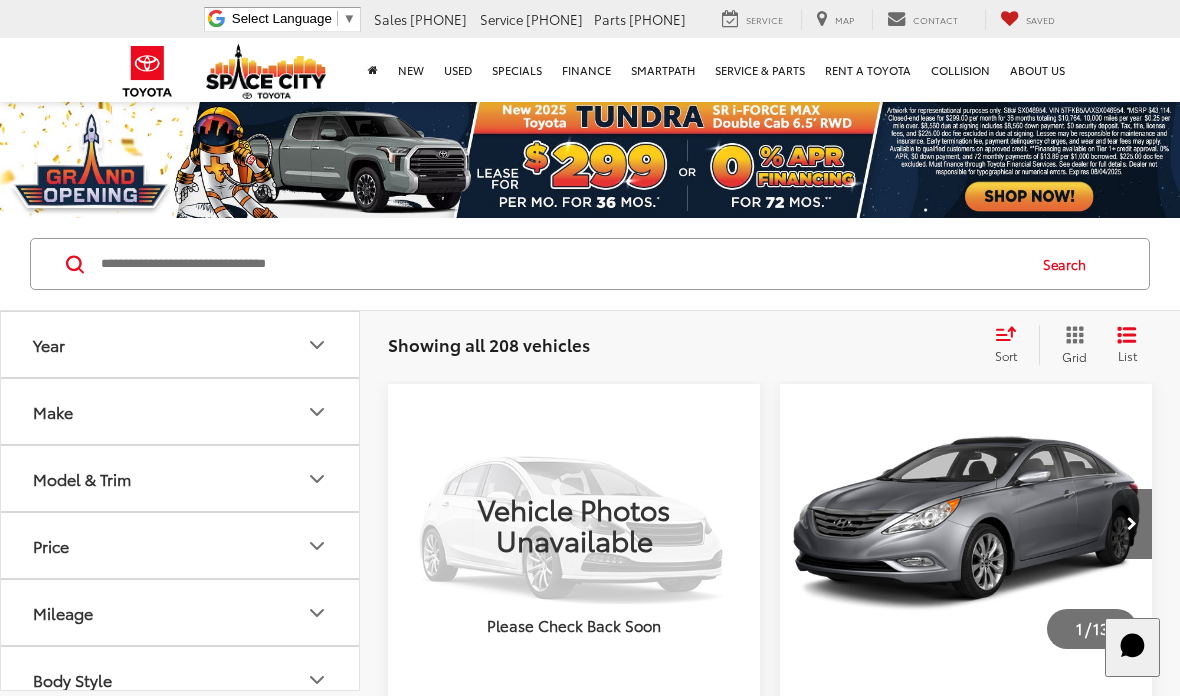 scroll, scrollTop: 0, scrollLeft: 0, axis: both 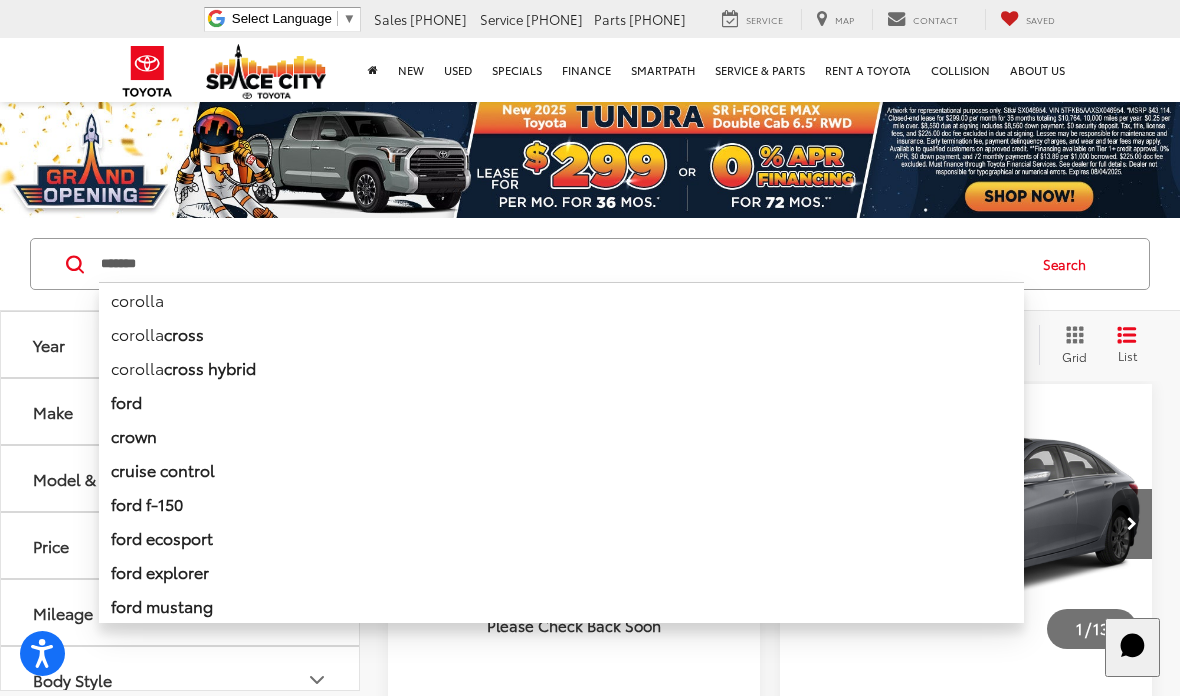 type on "*******" 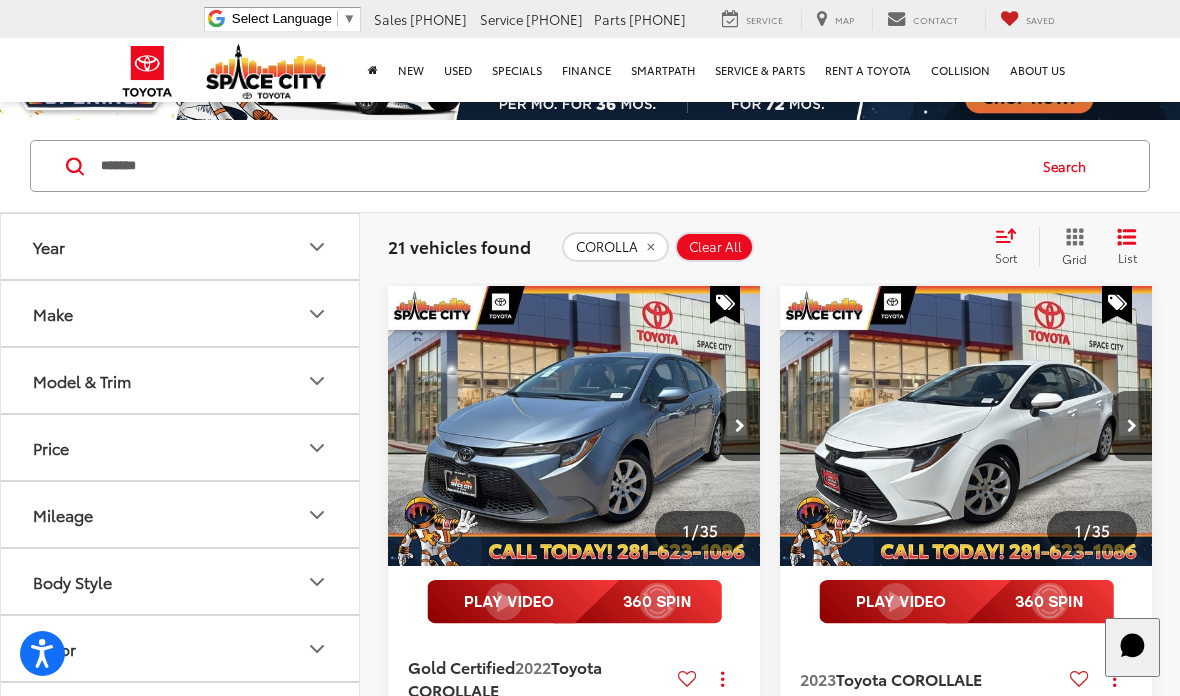 scroll, scrollTop: 0, scrollLeft: 0, axis: both 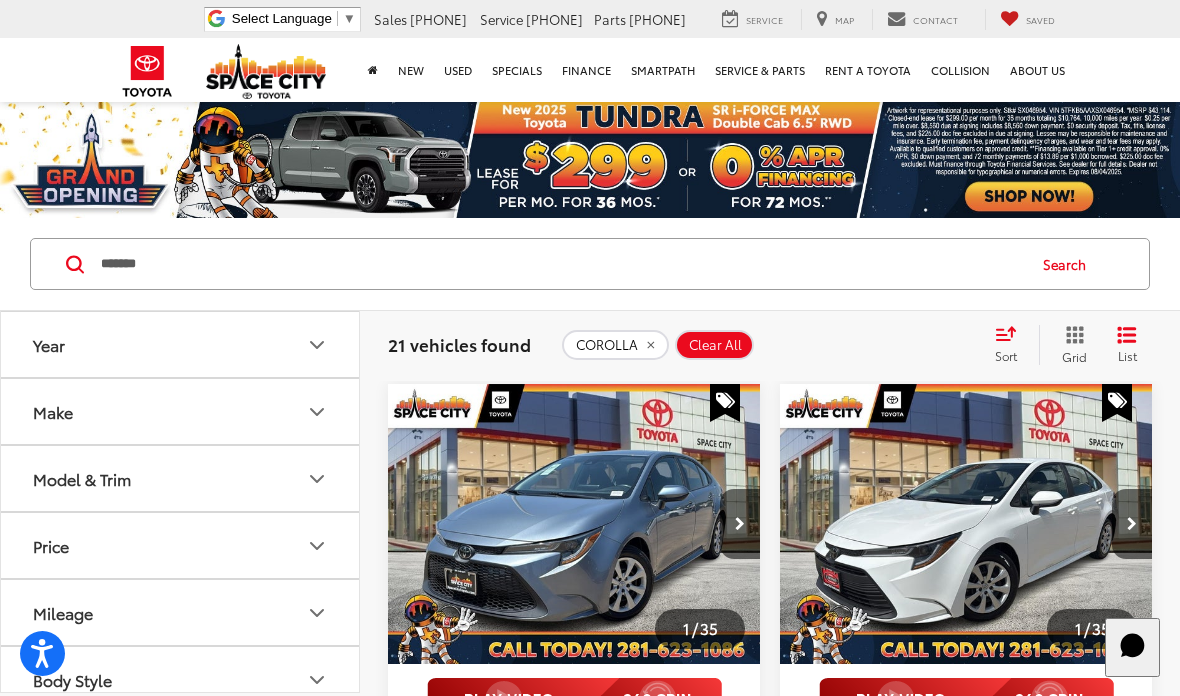 click on "COROLLA" 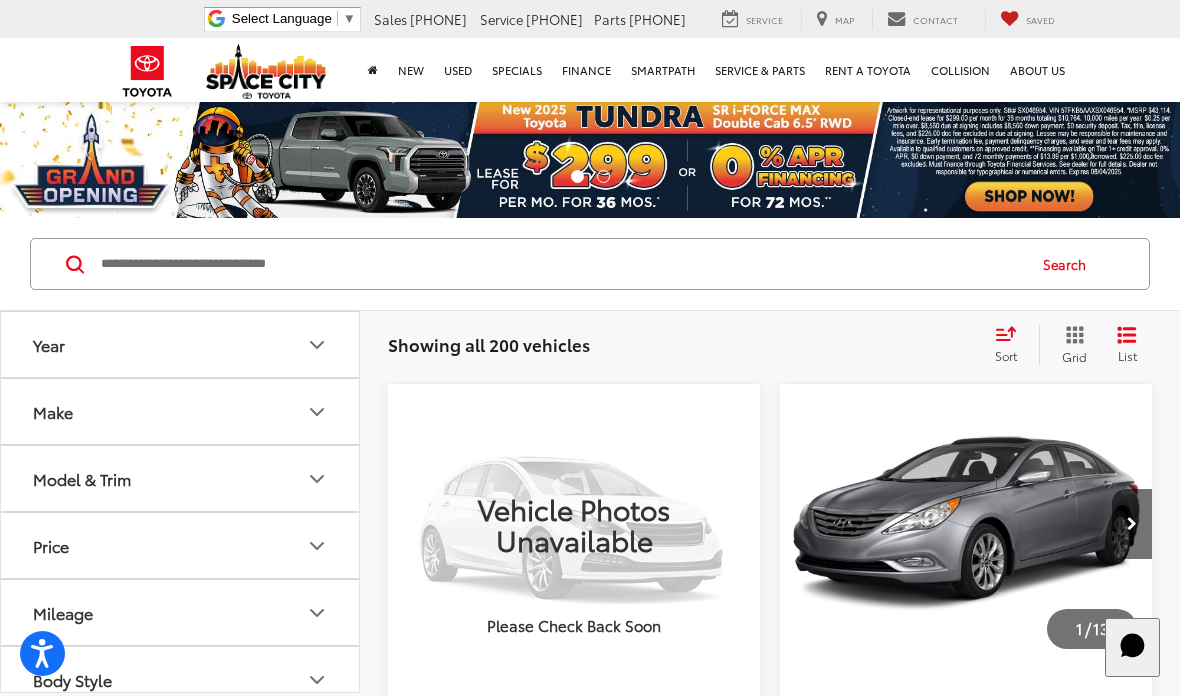 click at bounding box center [561, 264] 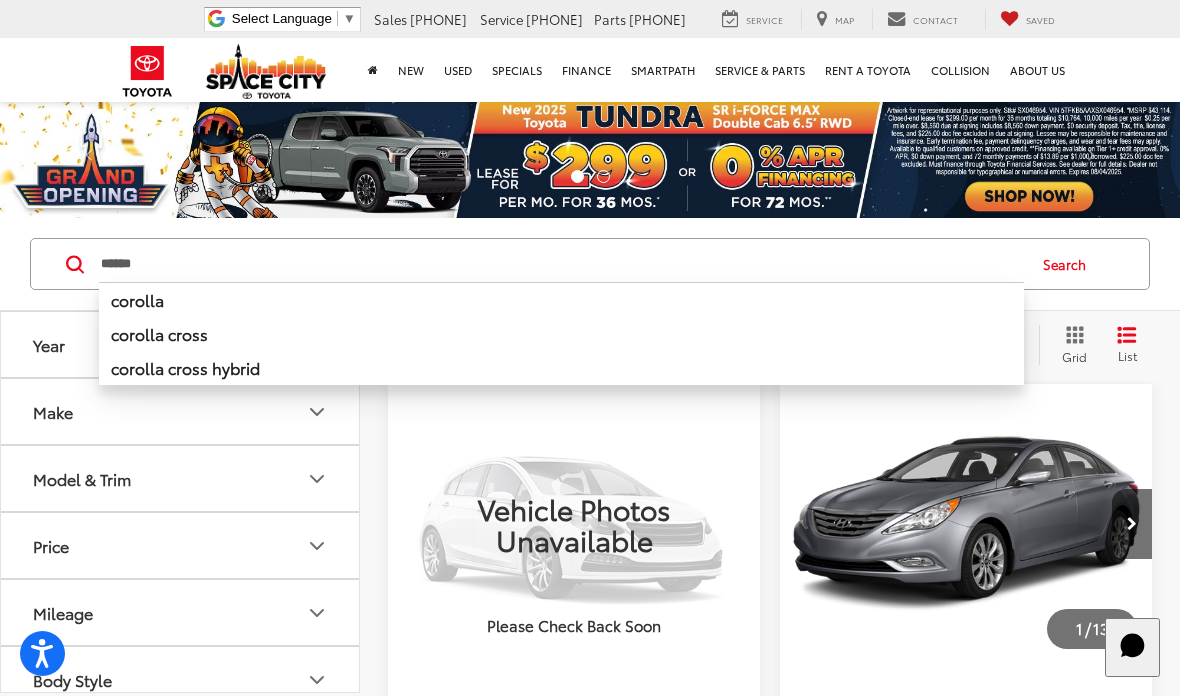 type on "******" 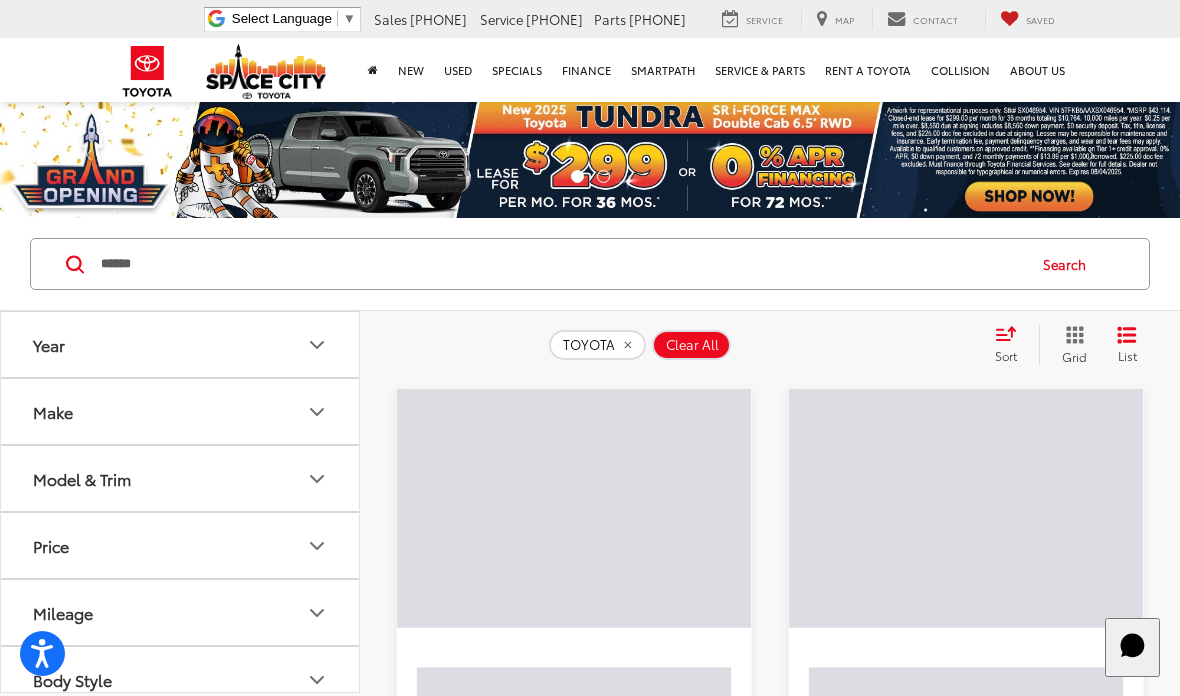 click on "Search" at bounding box center (1069, 264) 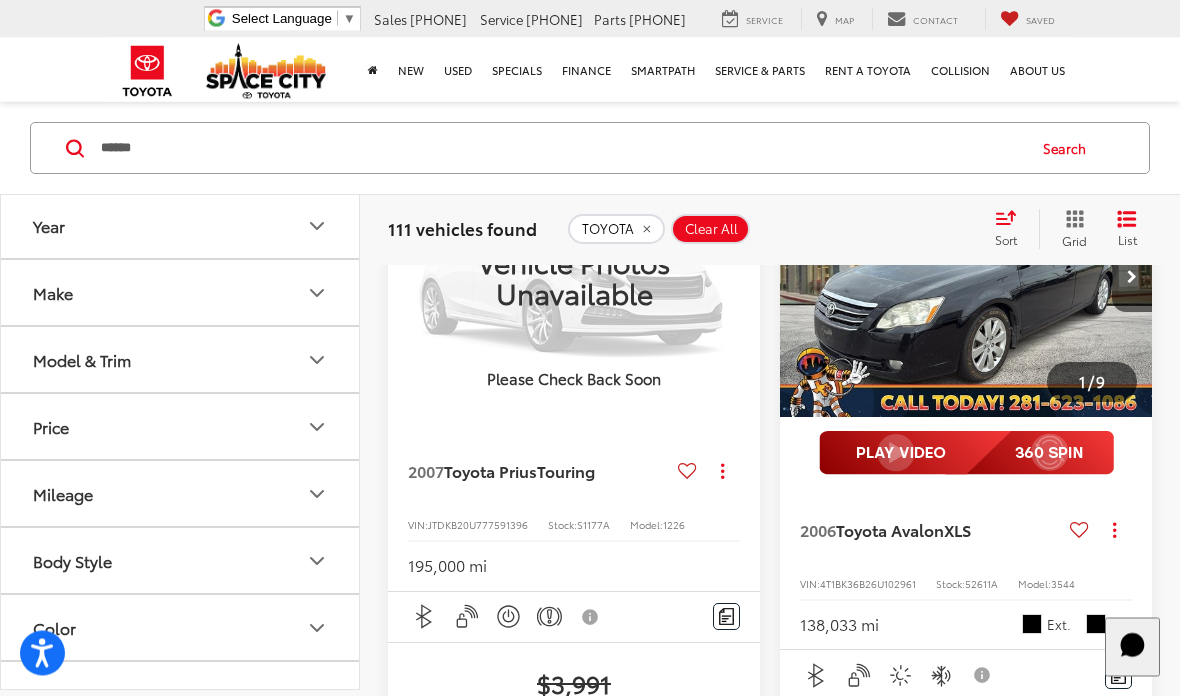 scroll, scrollTop: 222, scrollLeft: 0, axis: vertical 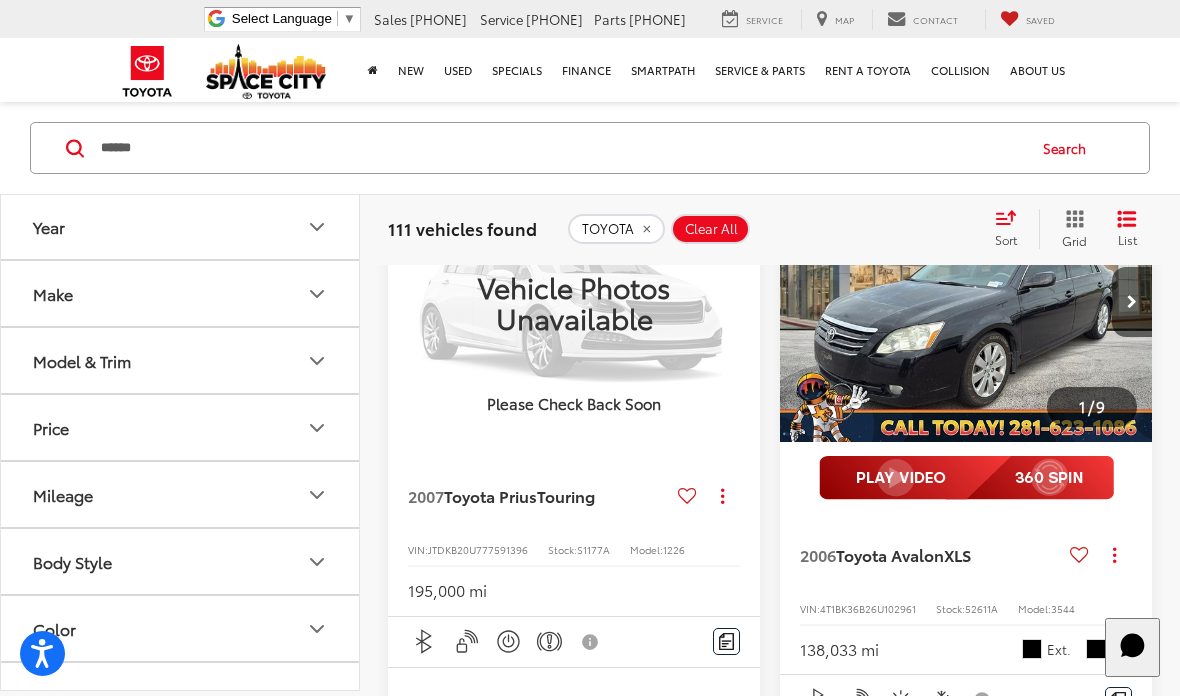 click at bounding box center [966, 302] 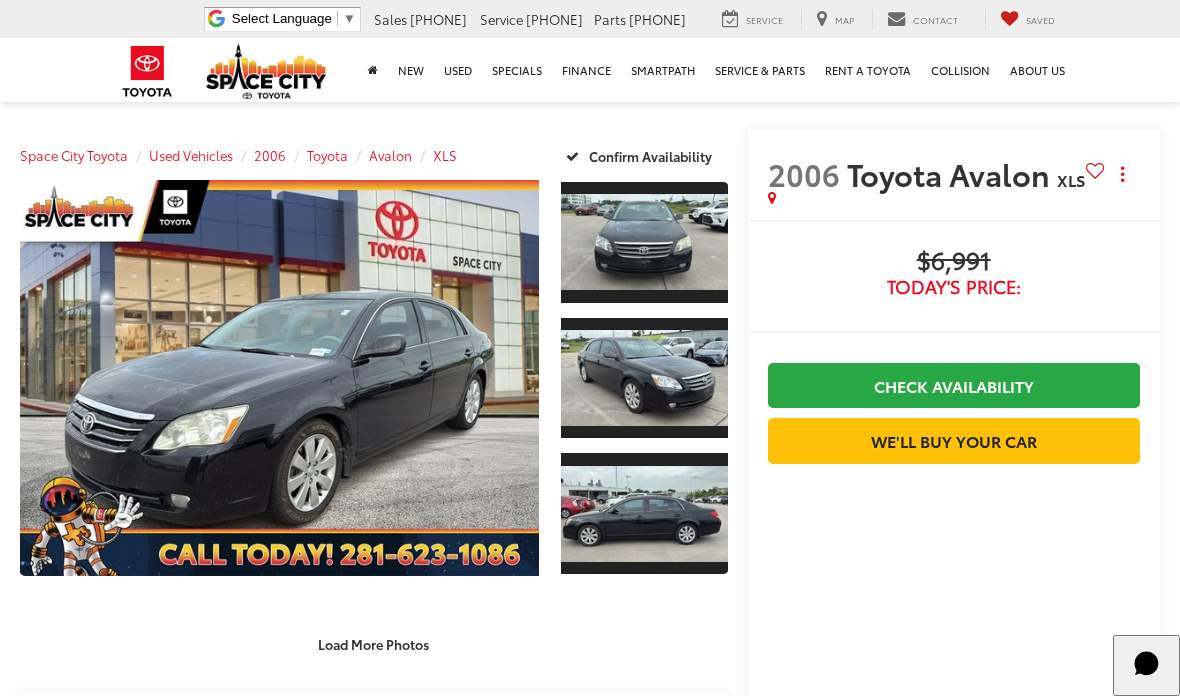scroll, scrollTop: 373, scrollLeft: 0, axis: vertical 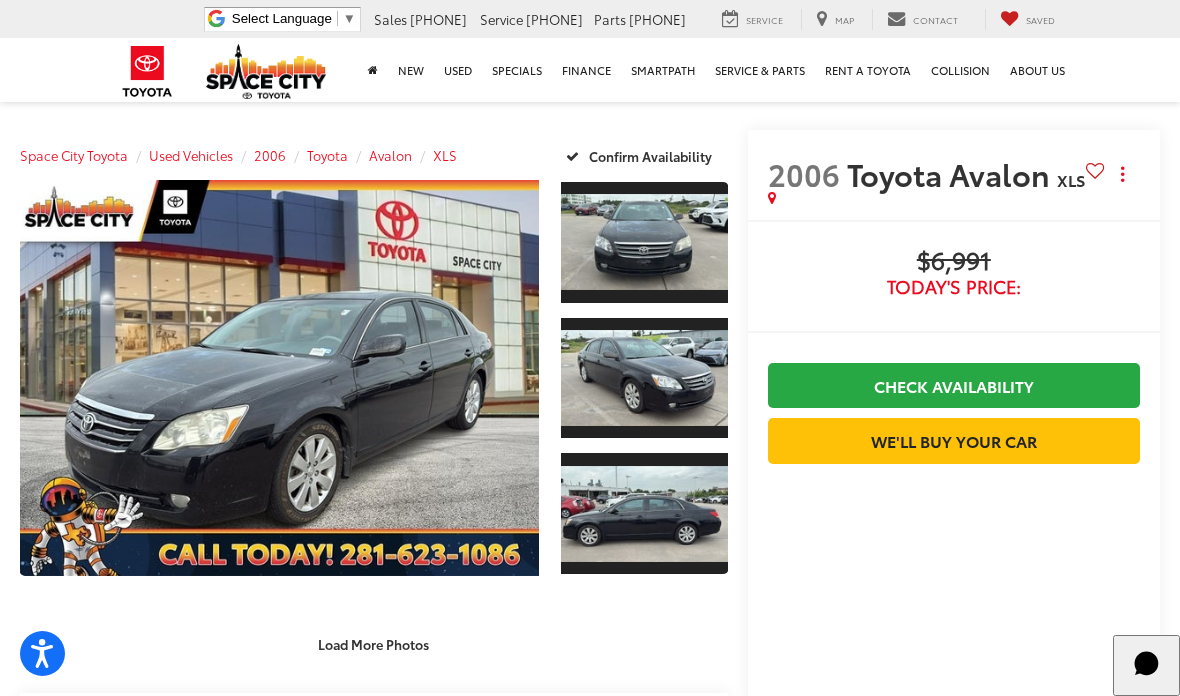 click on "Load More Photos" at bounding box center [373, 644] 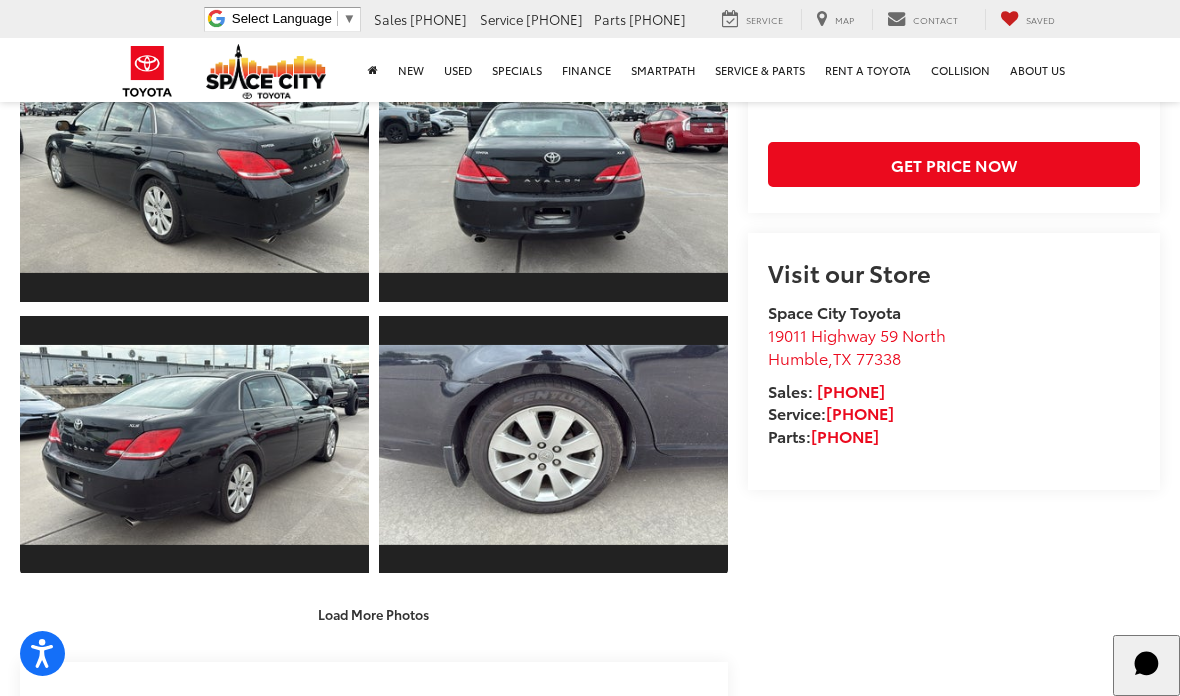 click on "Load More Photos" at bounding box center [373, 613] 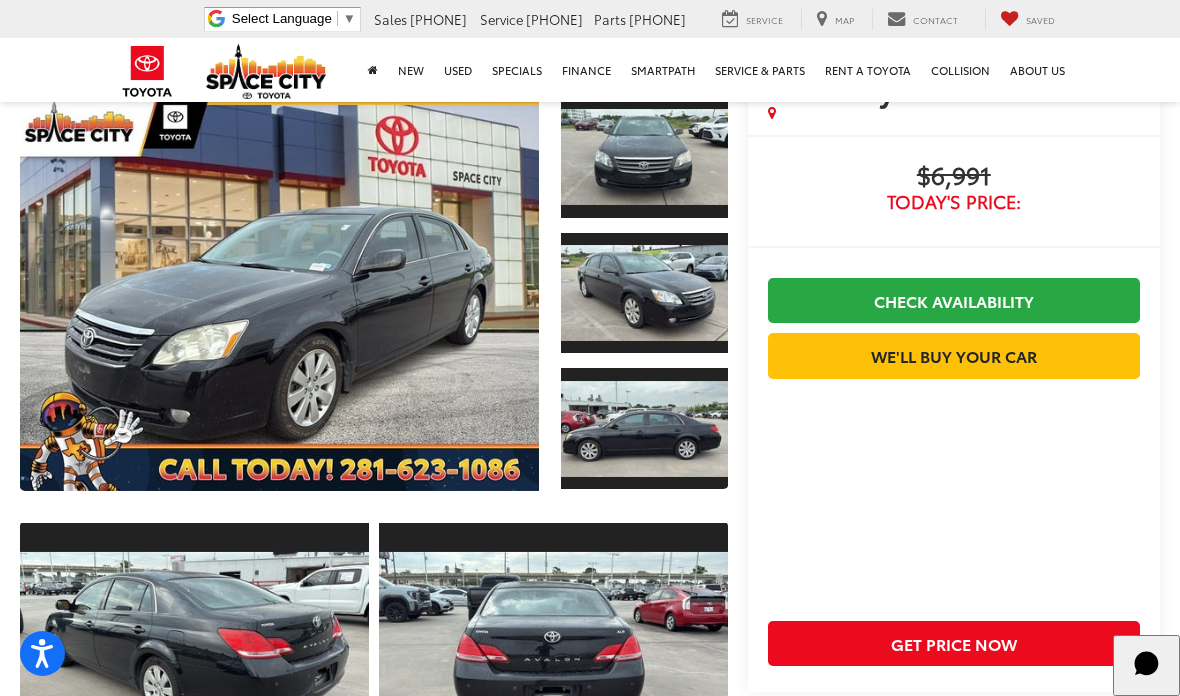 scroll, scrollTop: 84, scrollLeft: 0, axis: vertical 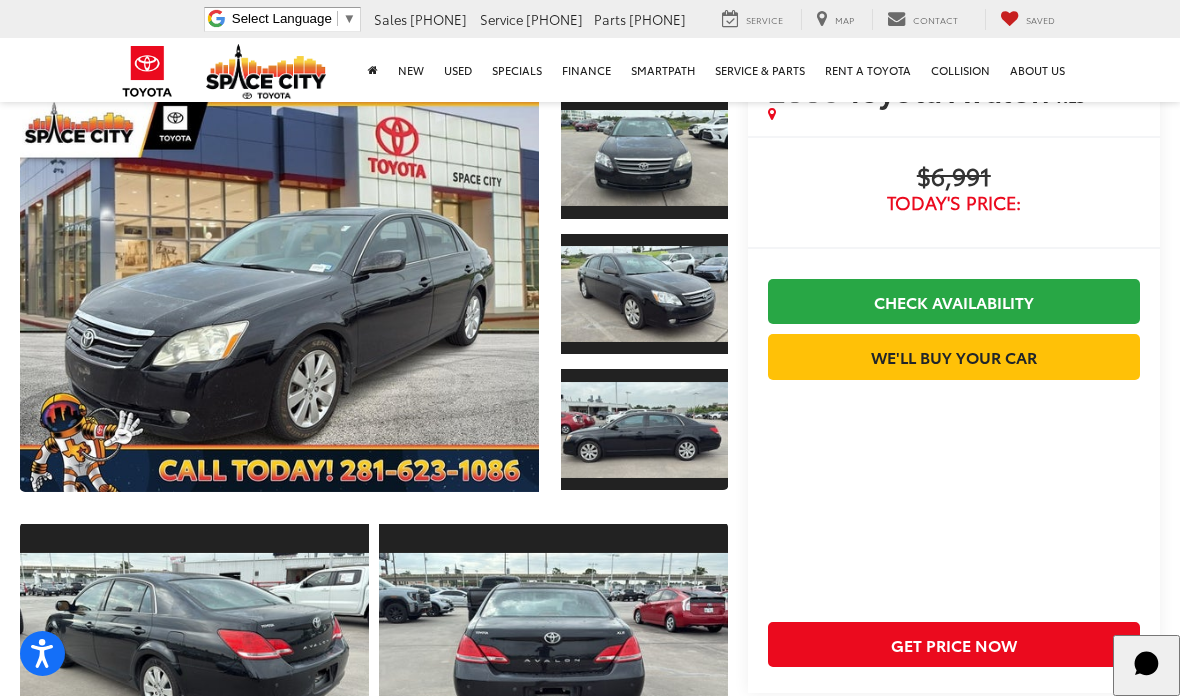 click at bounding box center [279, 294] 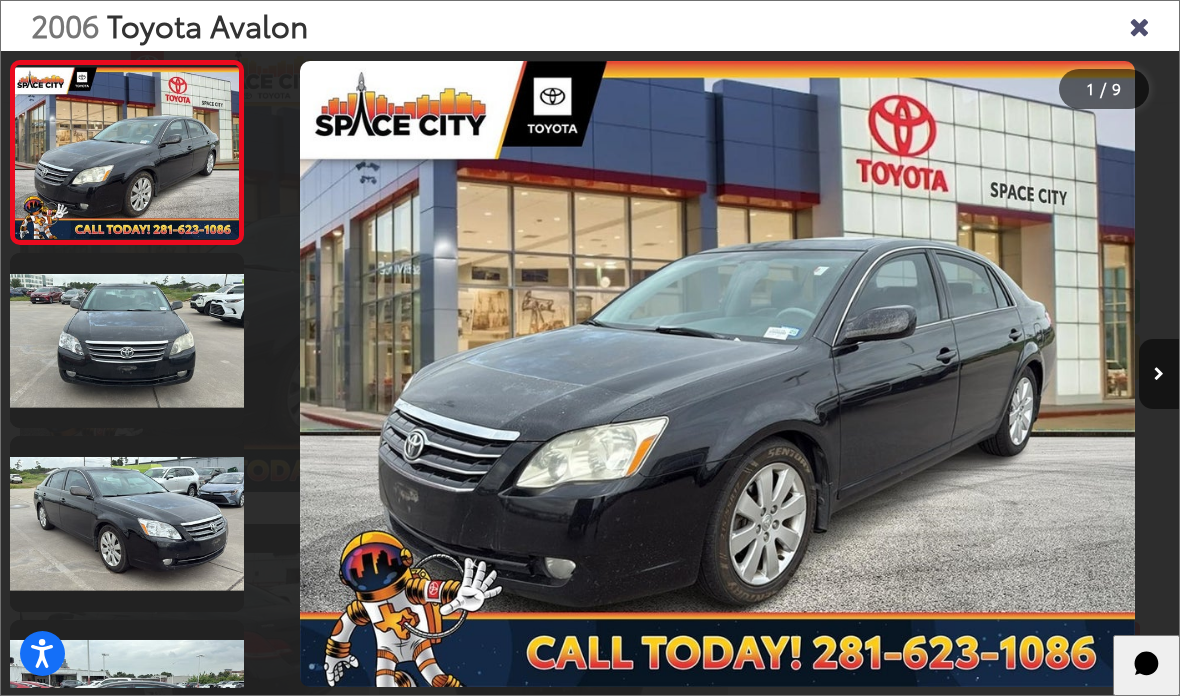 click at bounding box center [127, 340] 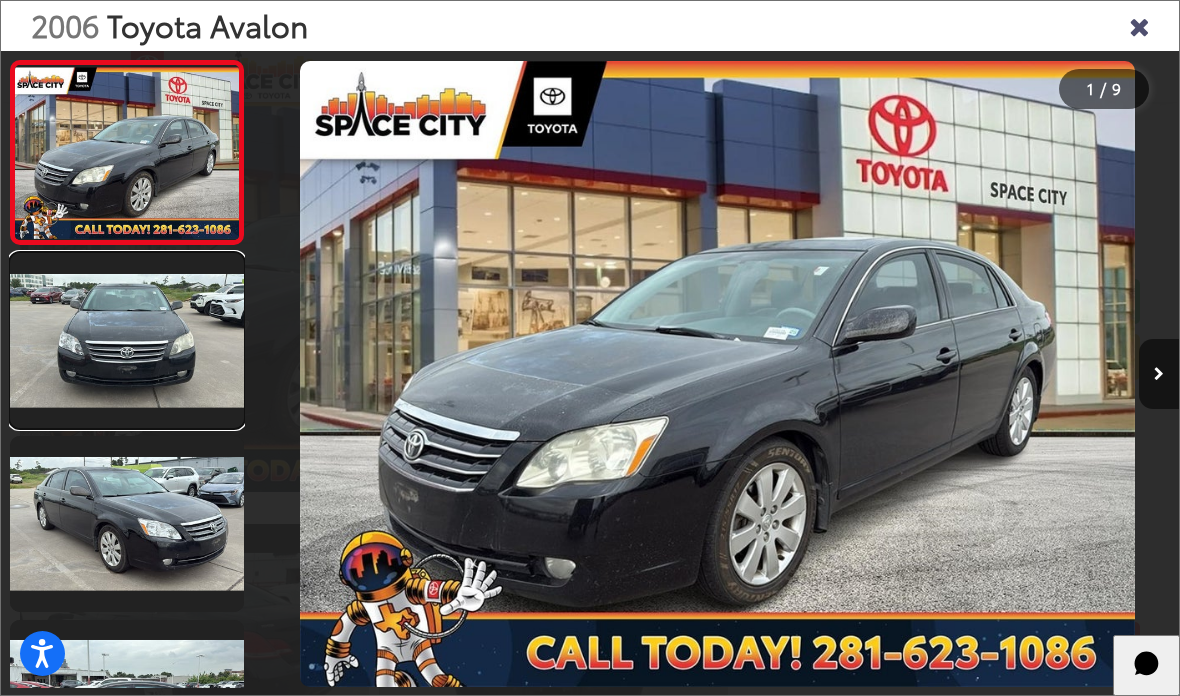 scroll, scrollTop: 0, scrollLeft: 361, axis: horizontal 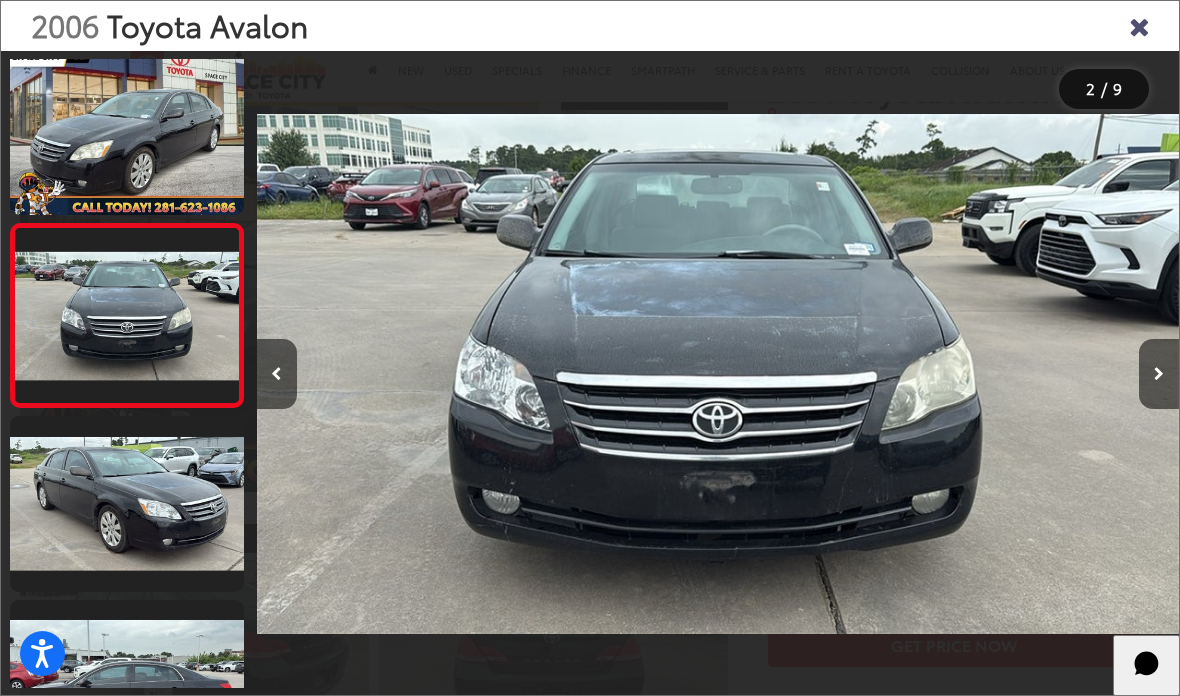 click at bounding box center (127, 503) 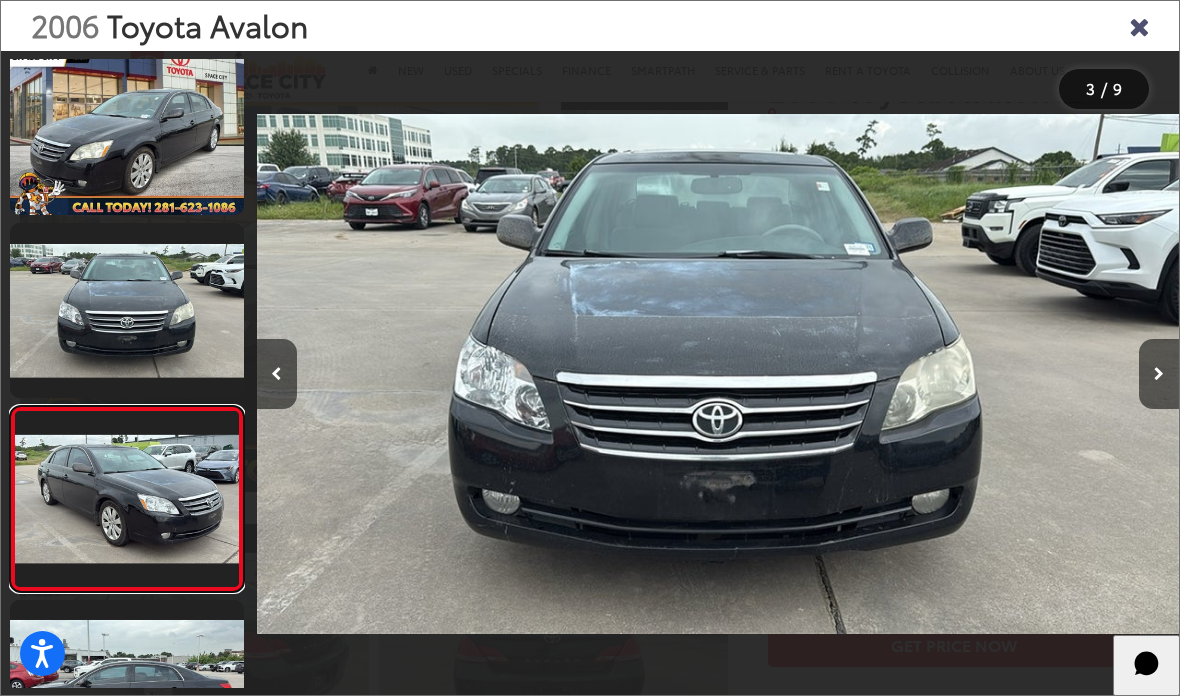 scroll, scrollTop: 190, scrollLeft: 0, axis: vertical 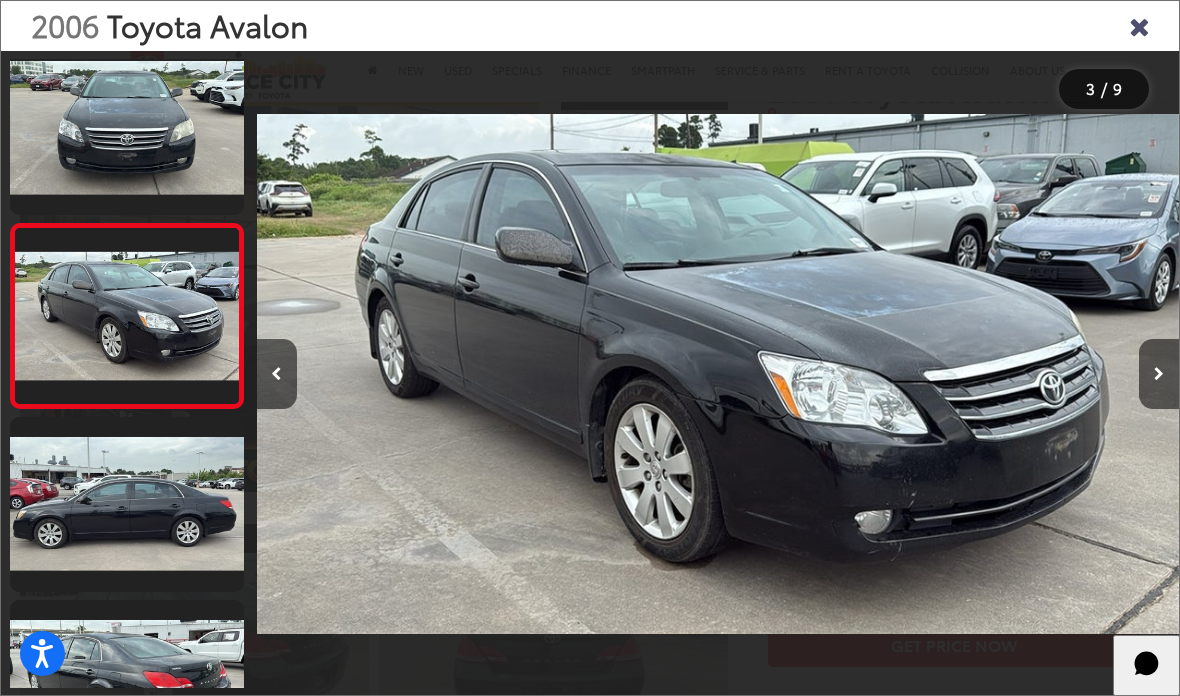 click at bounding box center (127, 504) 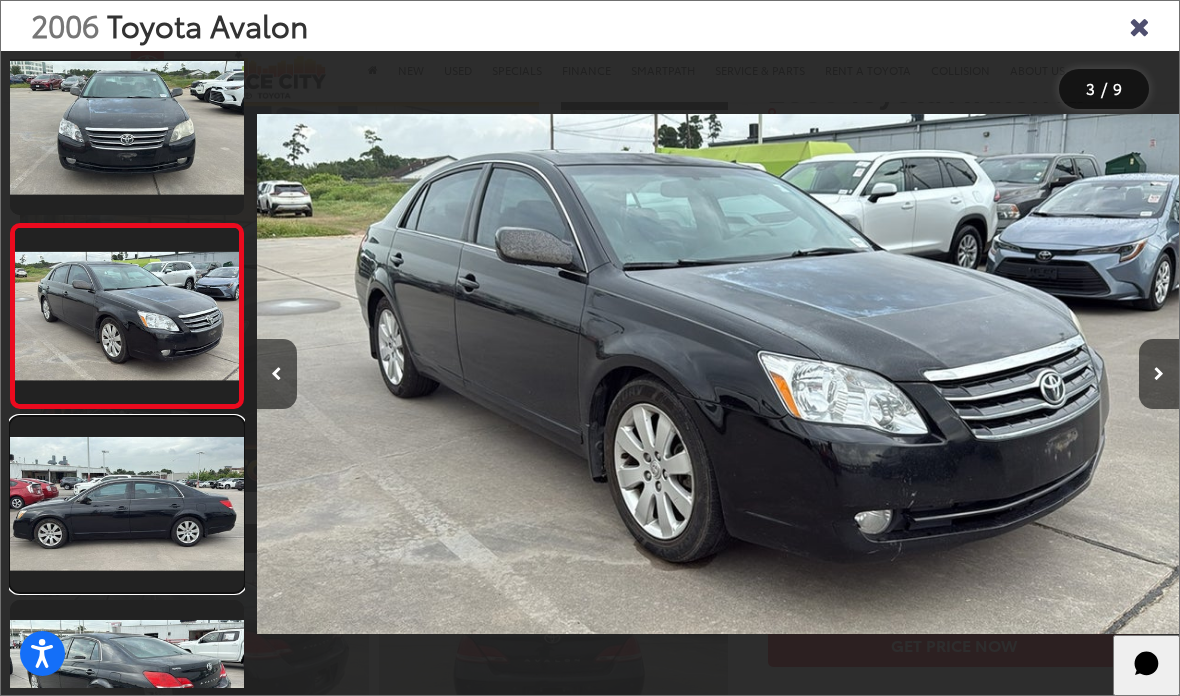 scroll, scrollTop: 0, scrollLeft: 2092, axis: horizontal 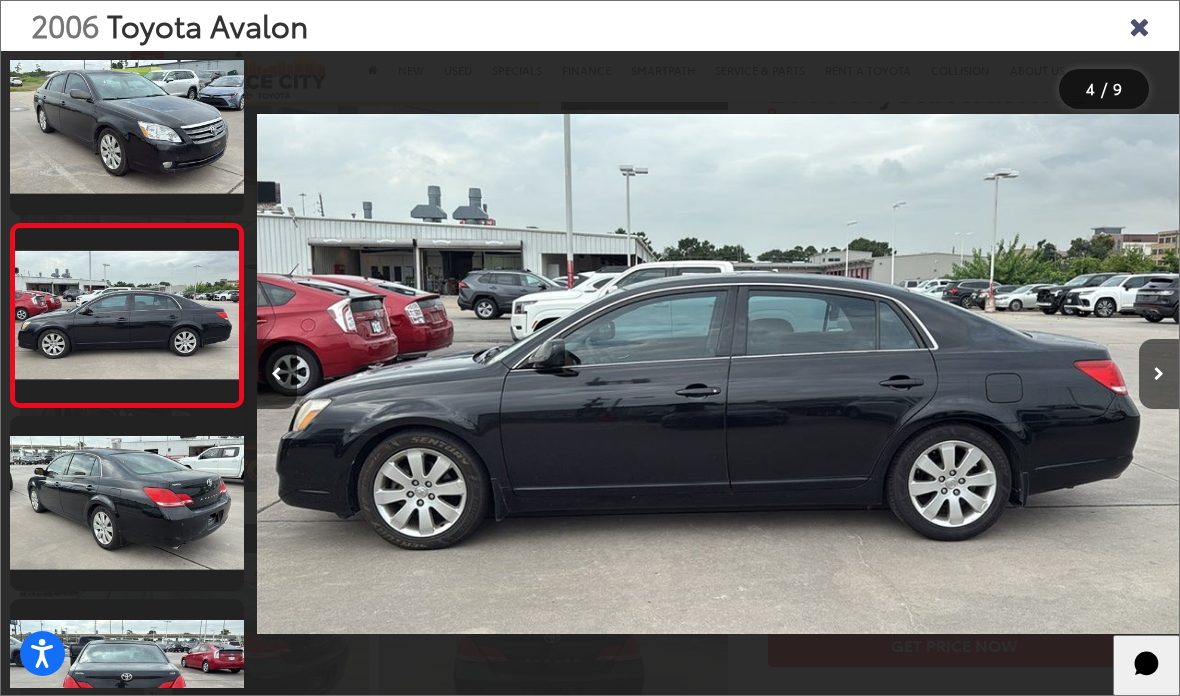 click at bounding box center [127, 503] 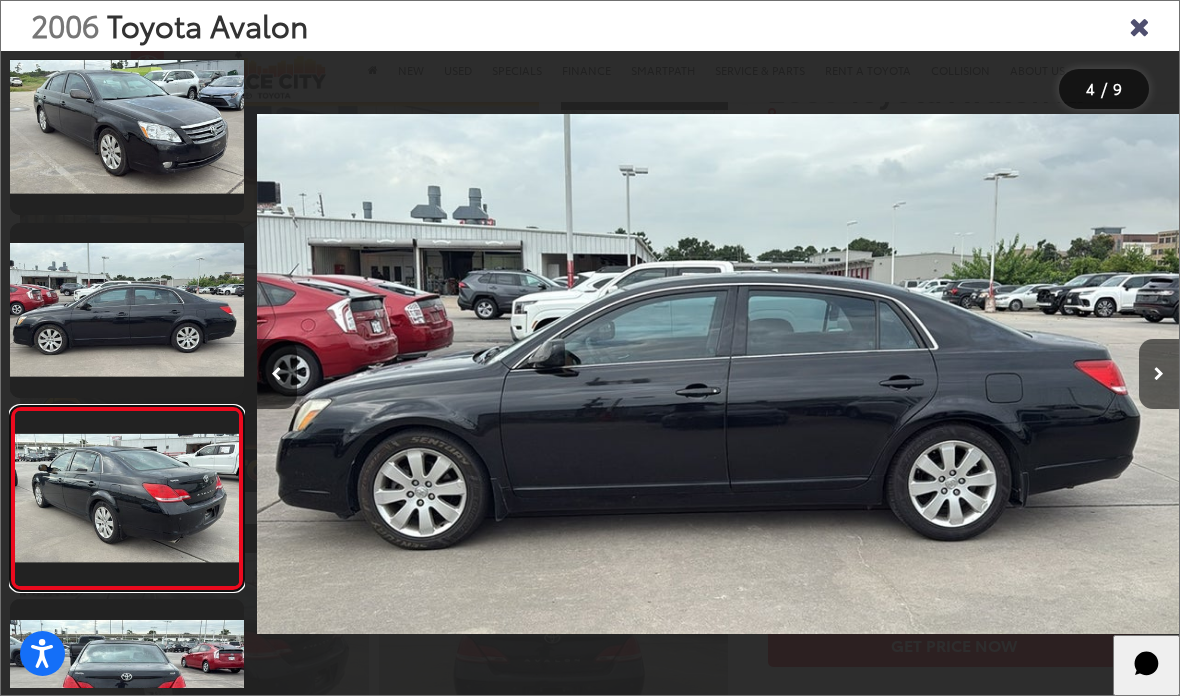 scroll, scrollTop: 0, scrollLeft: 3548, axis: horizontal 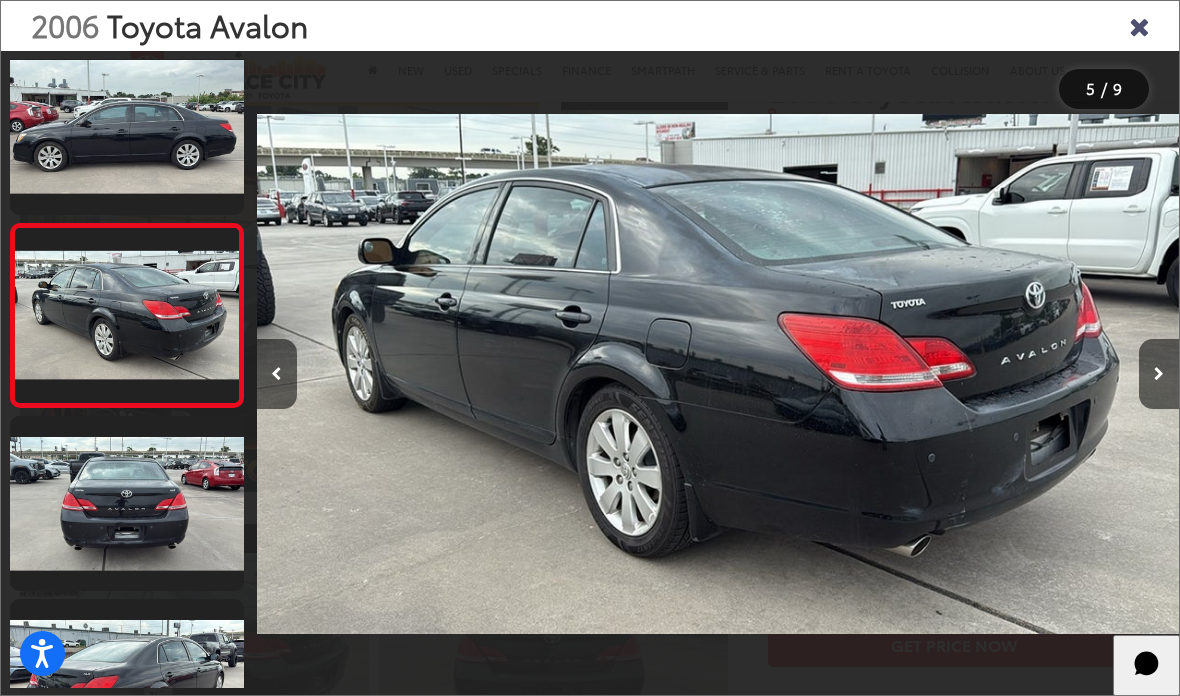 click at bounding box center (127, 503) 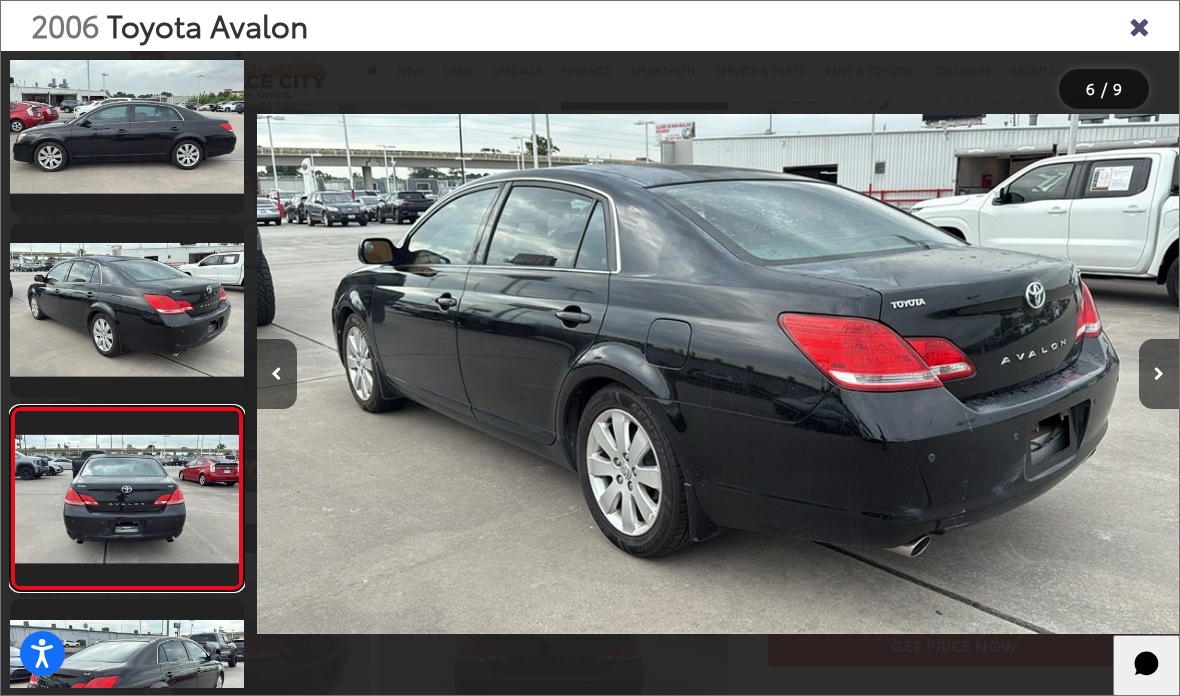 scroll, scrollTop: 731, scrollLeft: 0, axis: vertical 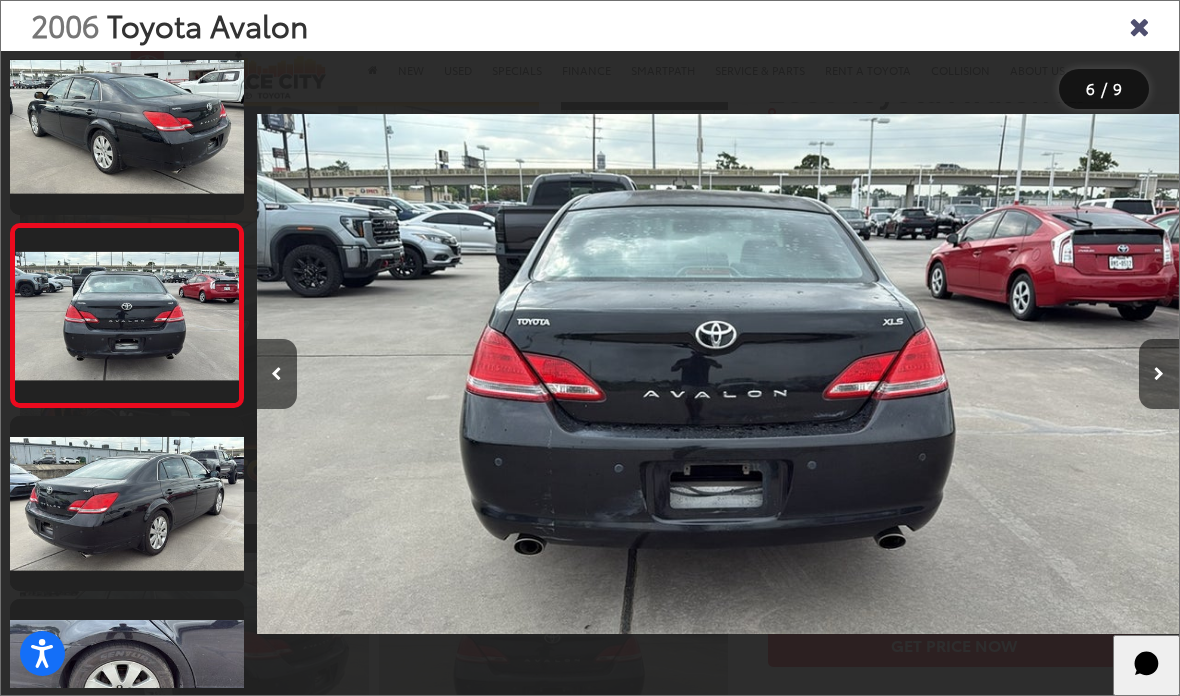 click at bounding box center (127, 503) 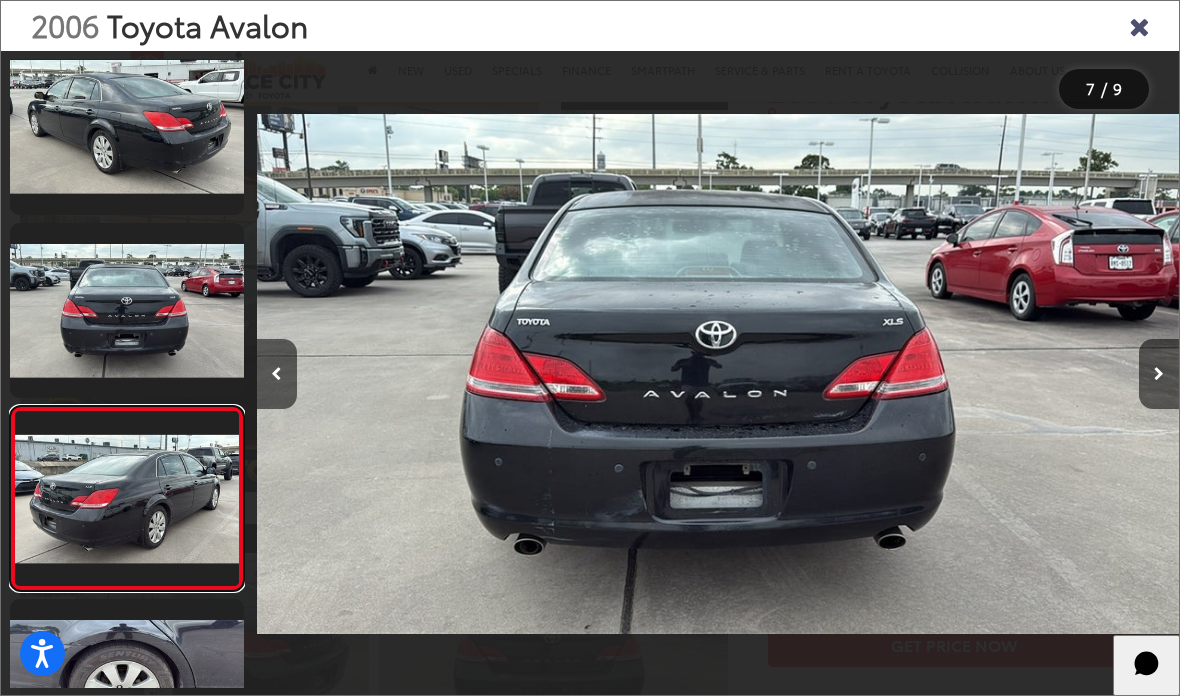 scroll, scrollTop: 0, scrollLeft: 5397, axis: horizontal 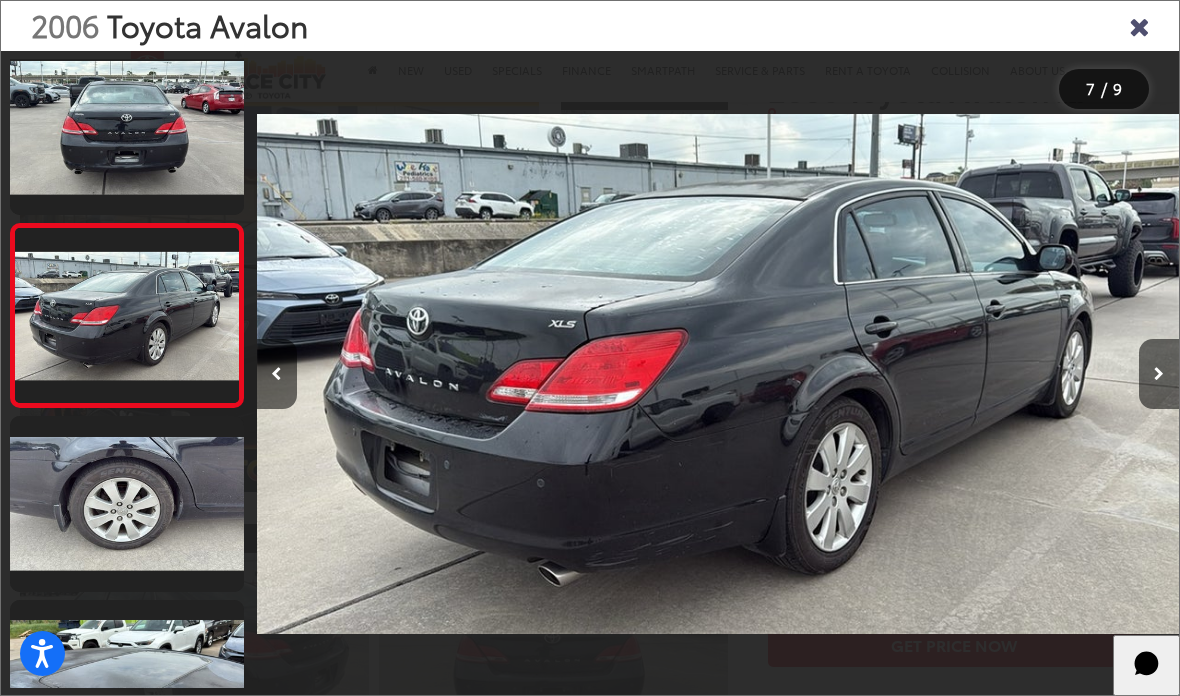 click at bounding box center [127, 503] 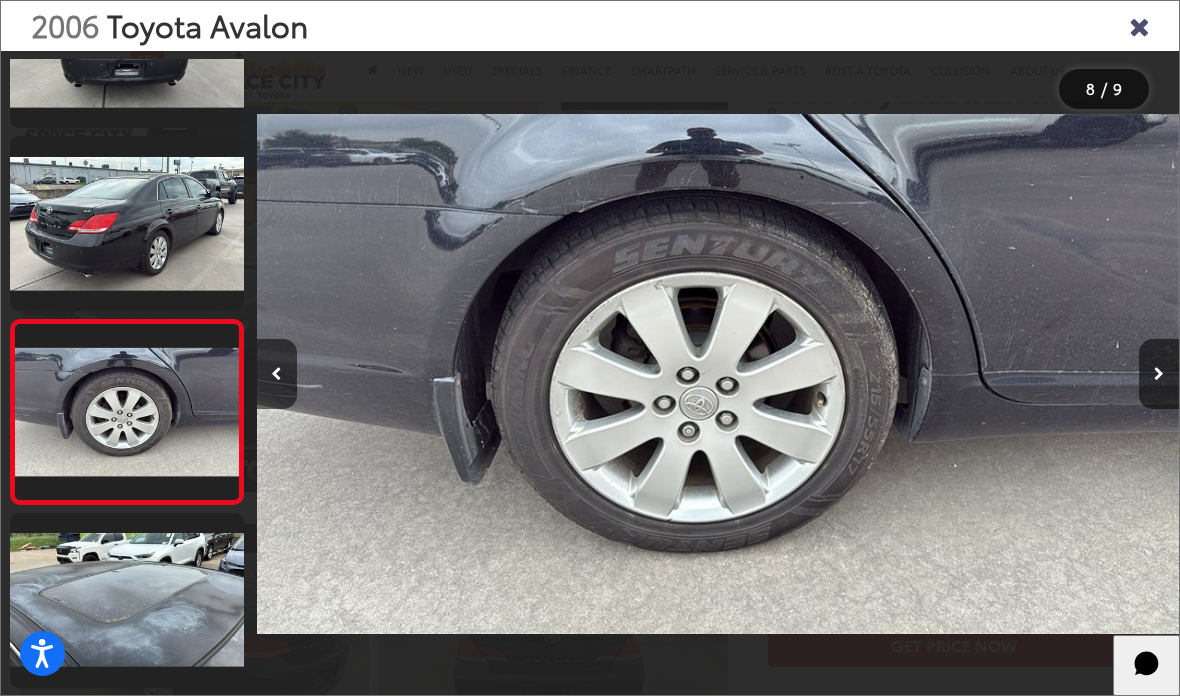 click at bounding box center [127, 600] 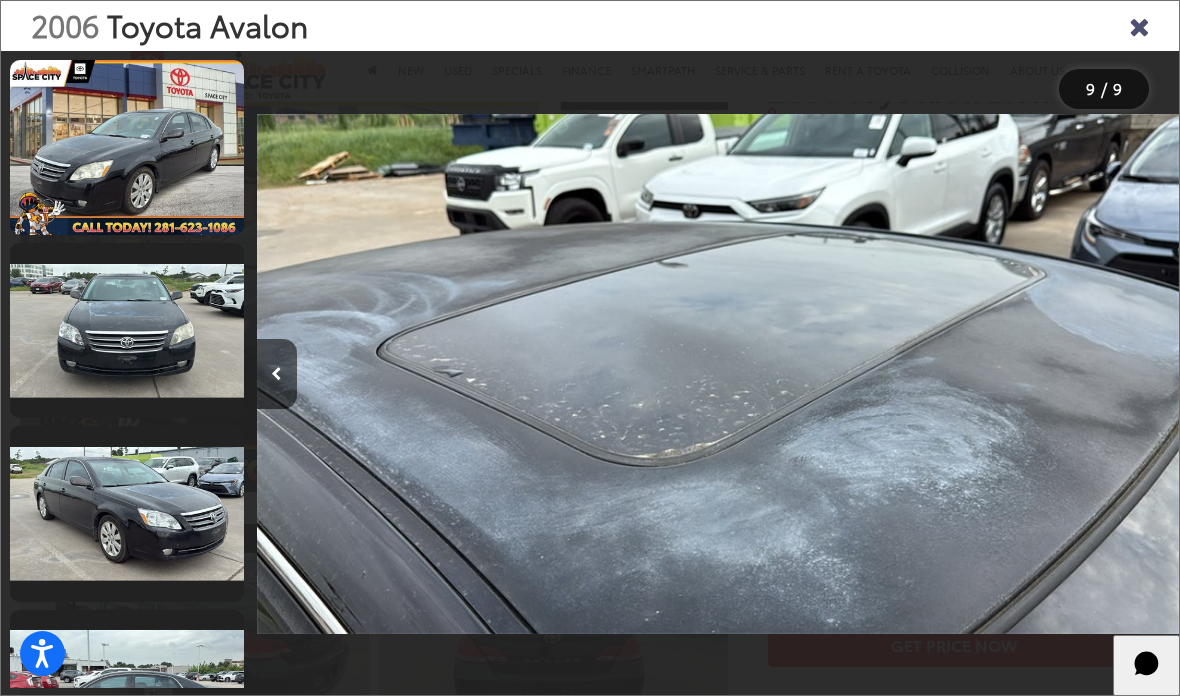 click at bounding box center [127, 330] 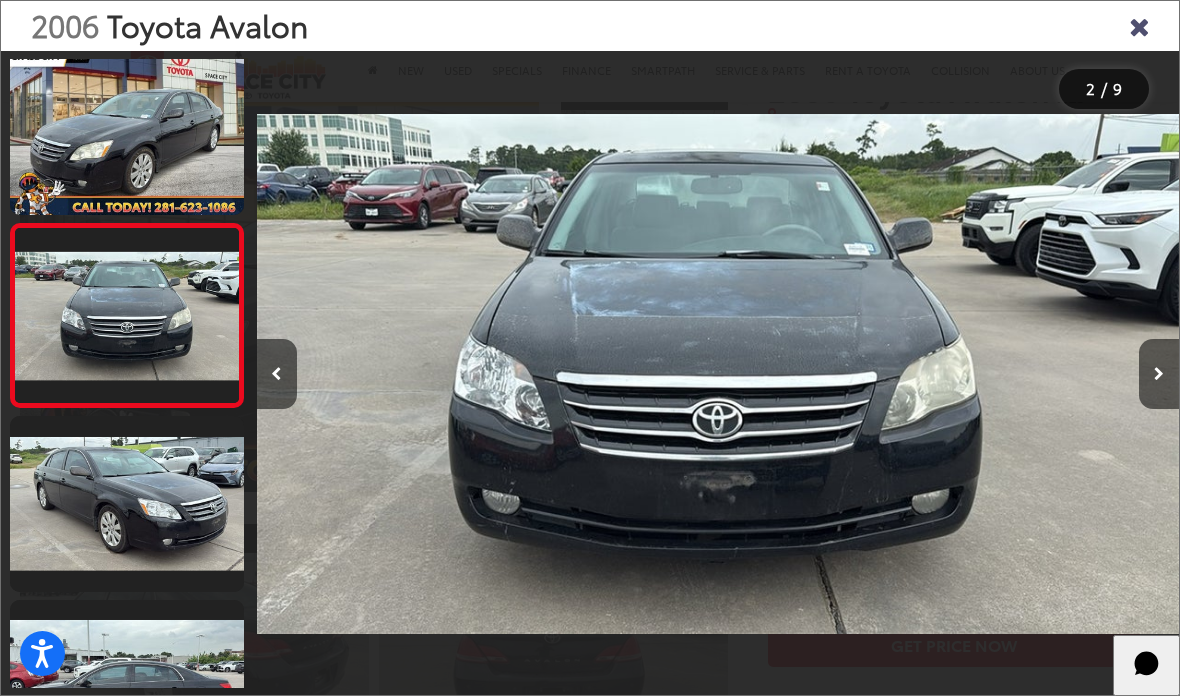 click at bounding box center (127, 503) 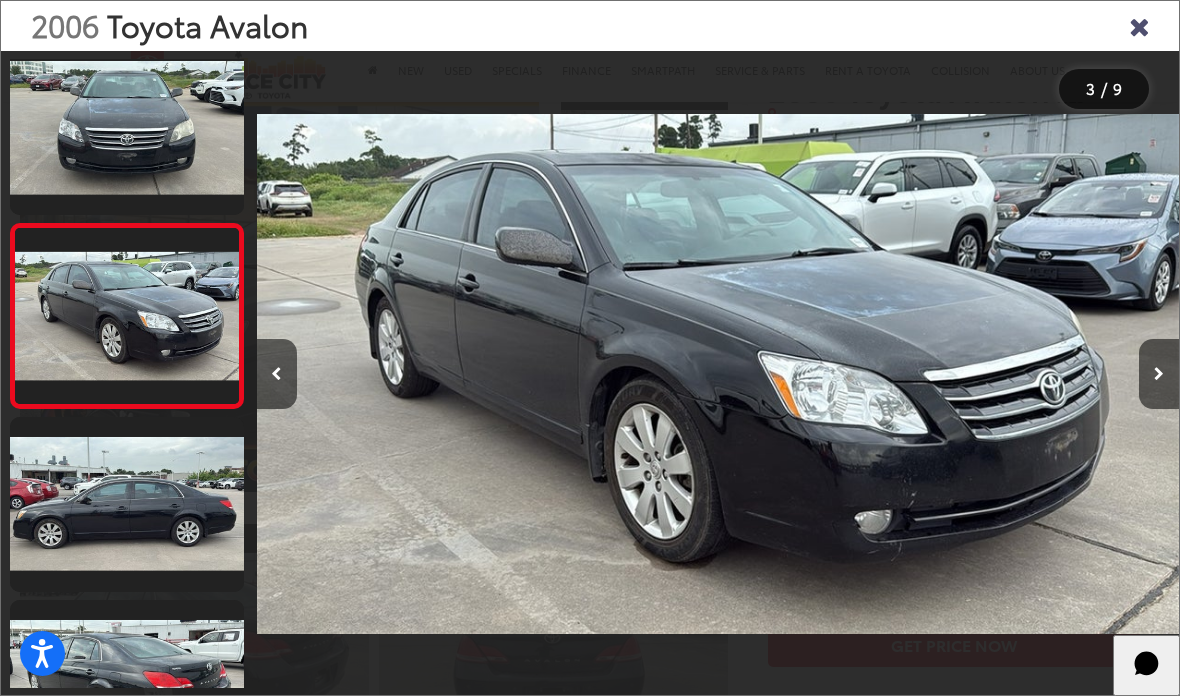click at bounding box center (1139, 25) 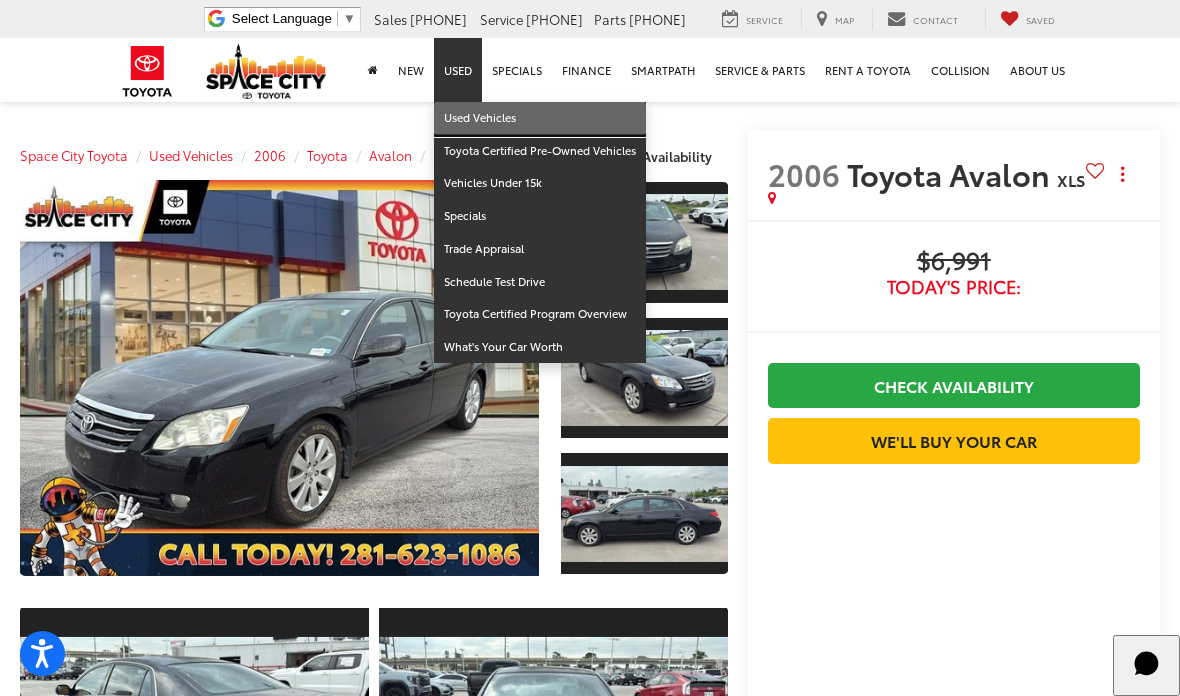 click on "Used Vehicles" at bounding box center [540, 118] 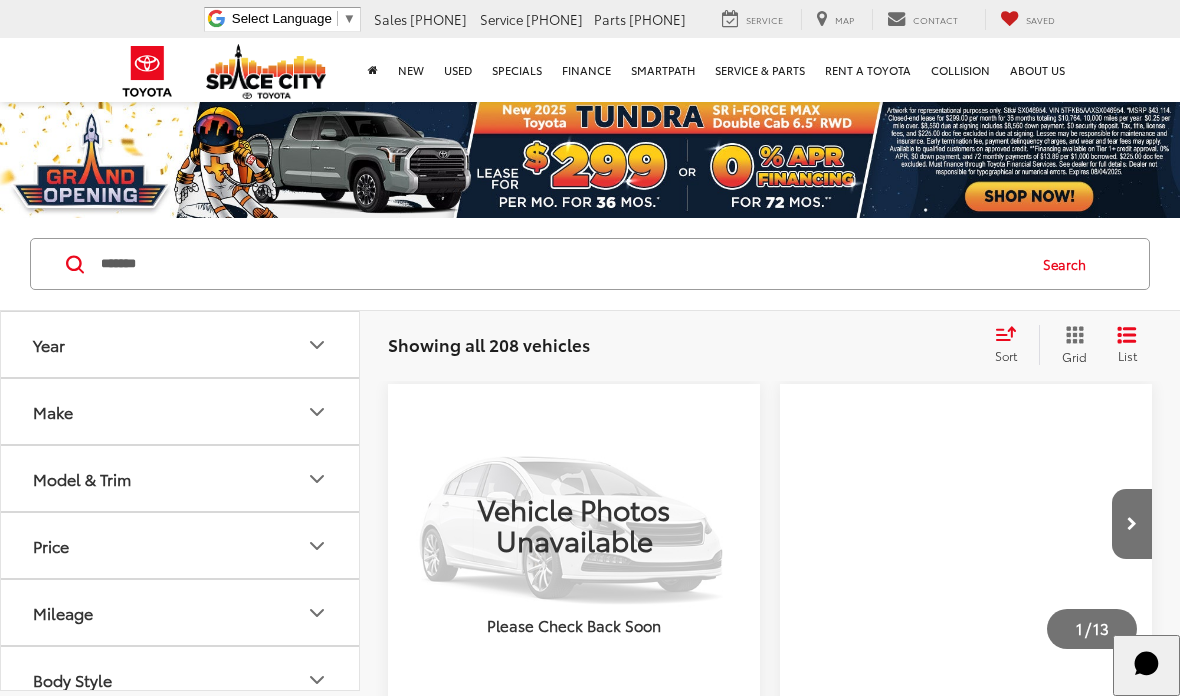 scroll, scrollTop: 0, scrollLeft: 0, axis: both 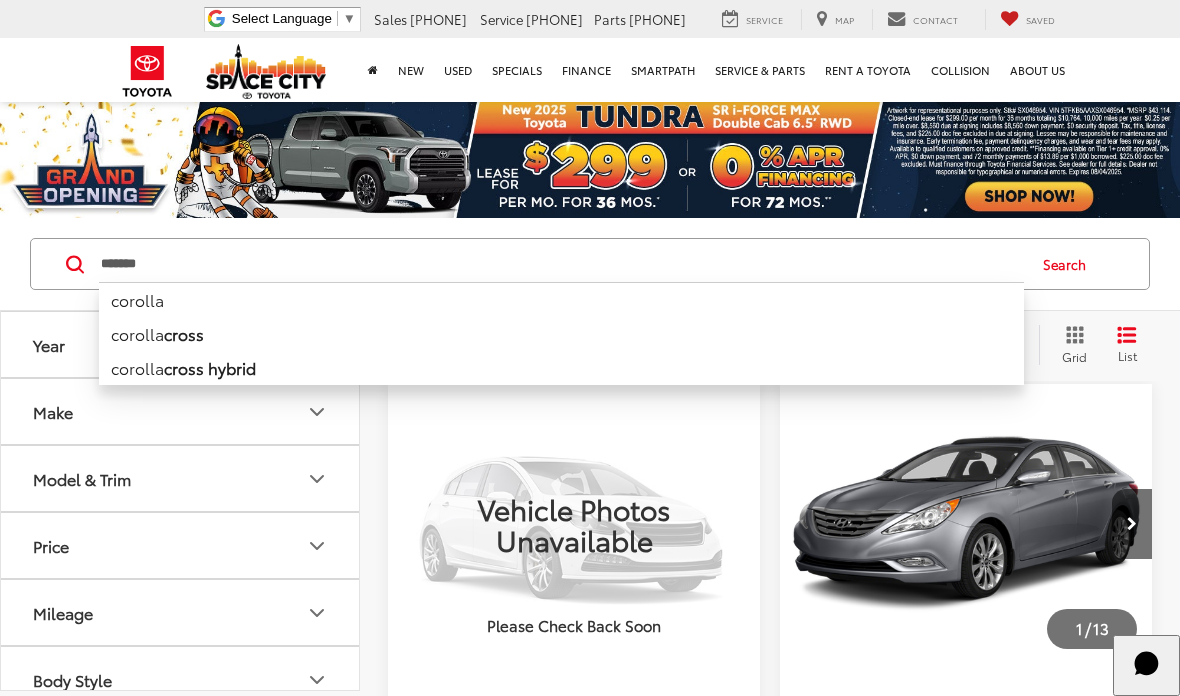 type on "*******" 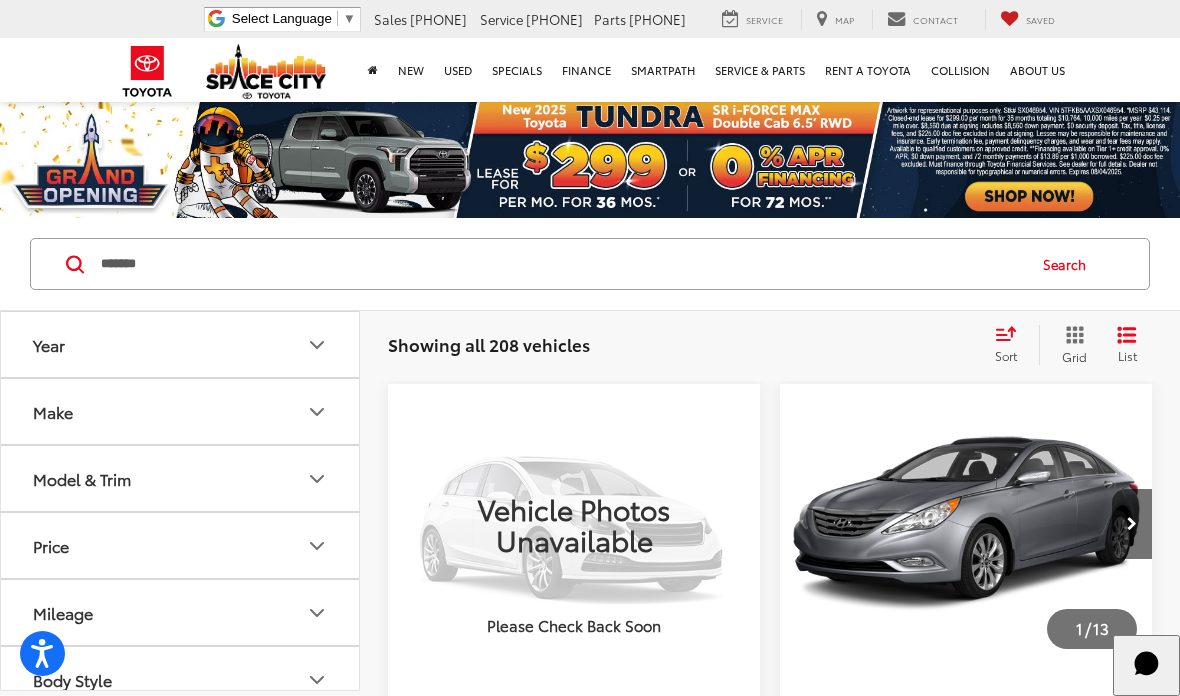 scroll, scrollTop: 0, scrollLeft: 0, axis: both 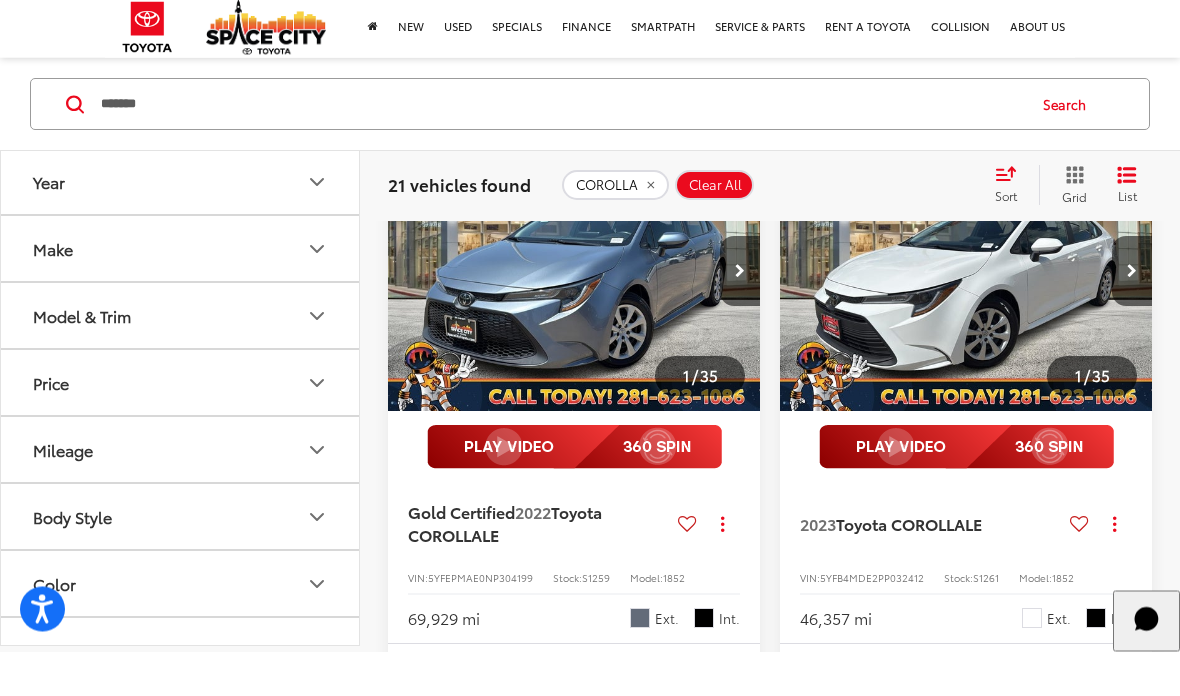 click at bounding box center [574, 316] 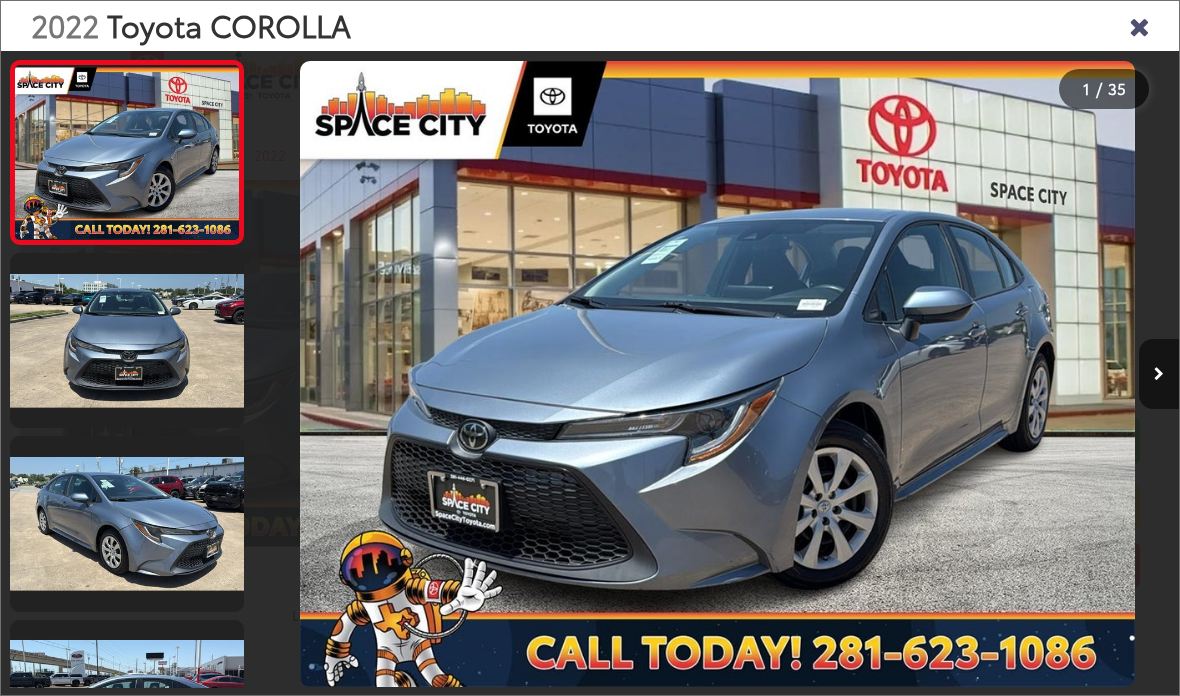 scroll, scrollTop: 0, scrollLeft: 0, axis: both 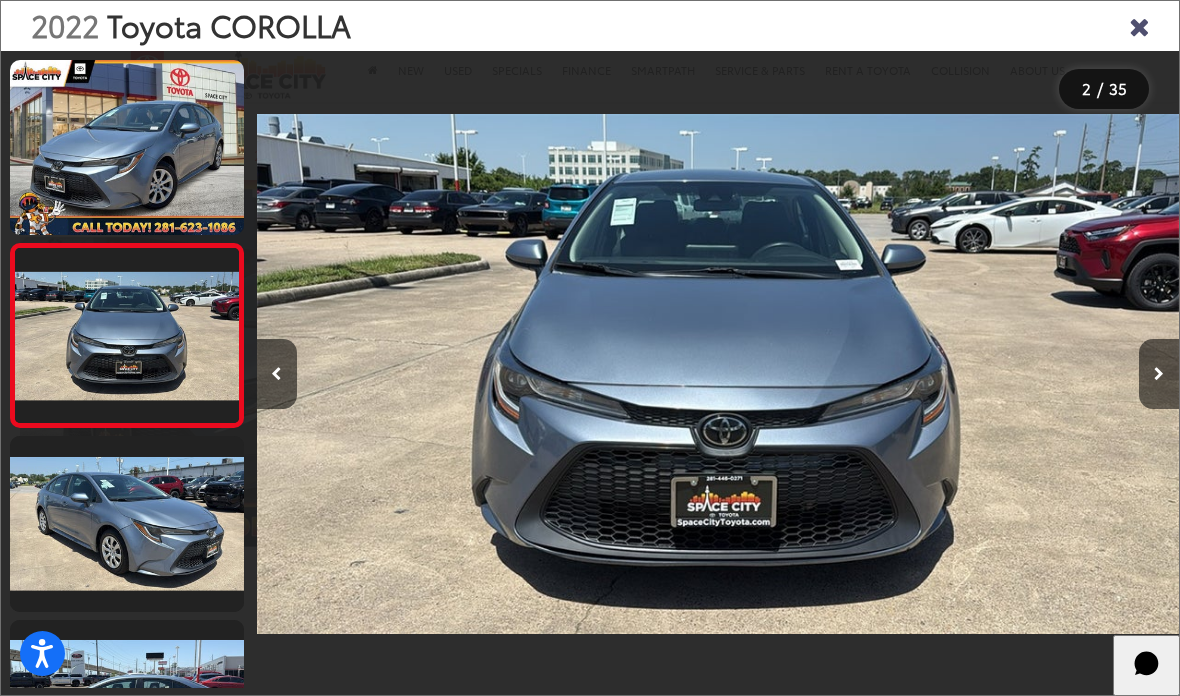 click at bounding box center (1159, 374) 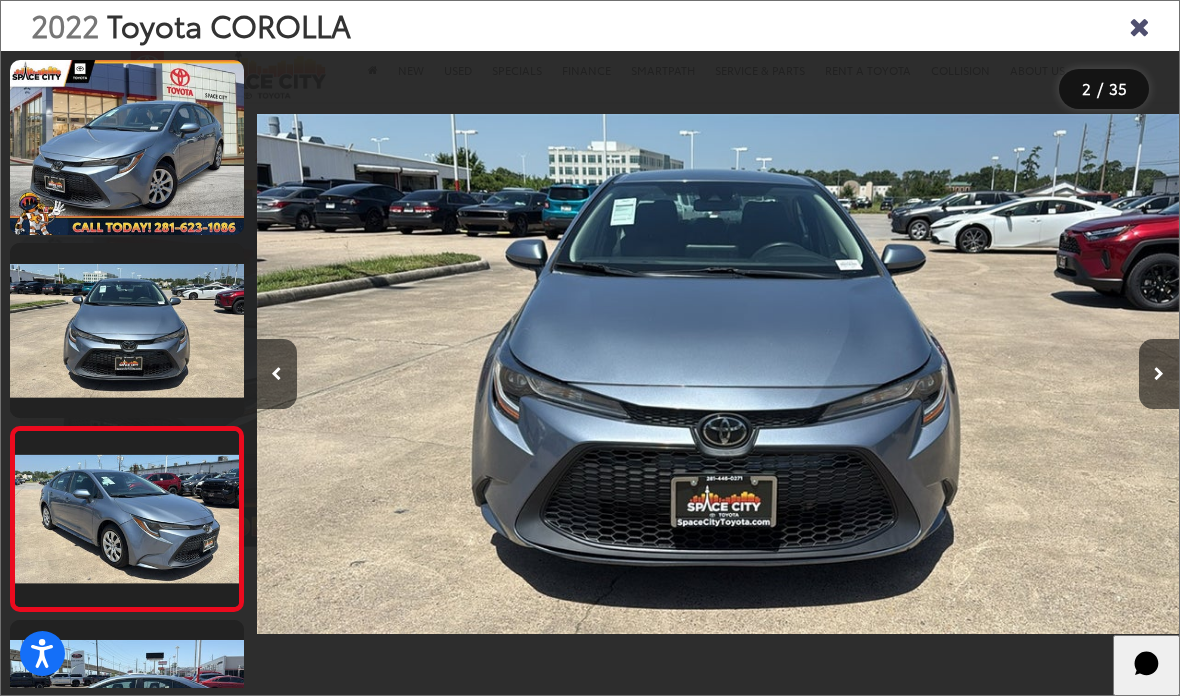 scroll, scrollTop: 0, scrollLeft: 0, axis: both 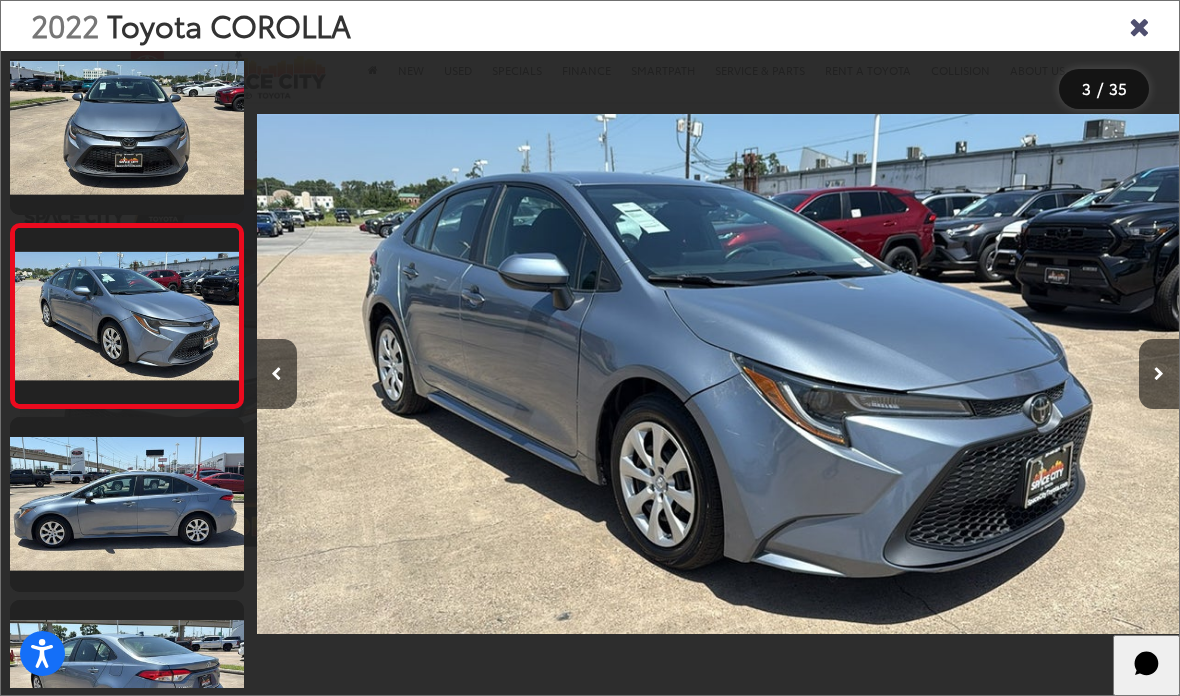 click at bounding box center [127, 127] 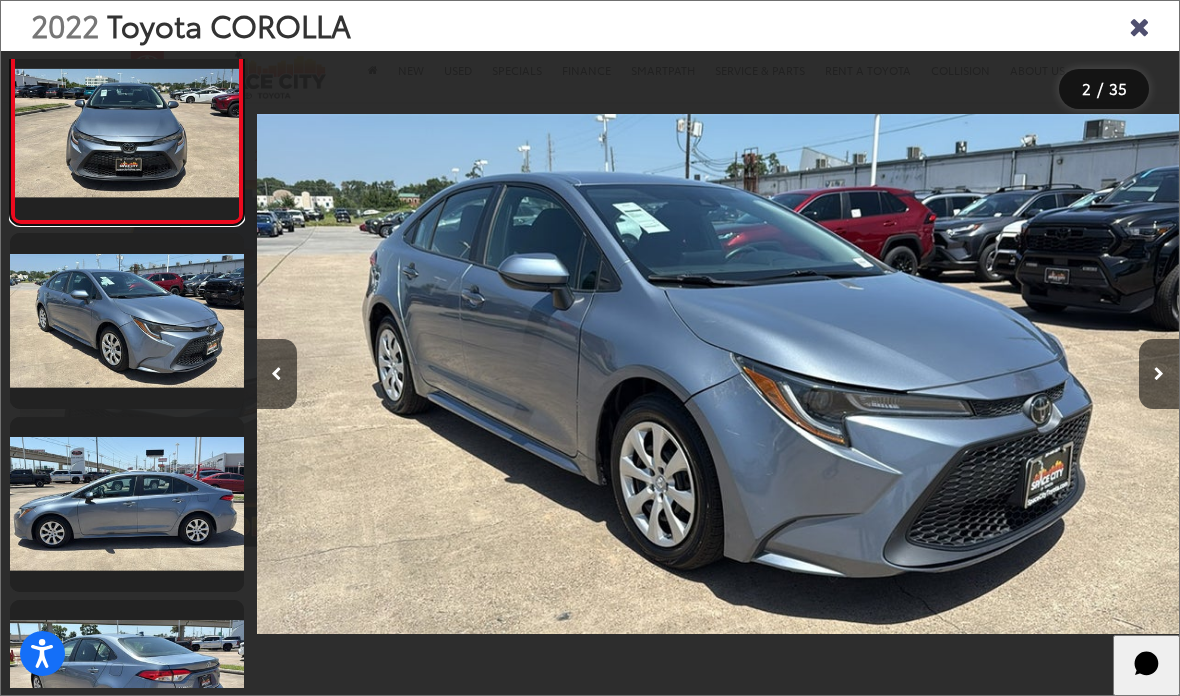 scroll, scrollTop: 72, scrollLeft: 0, axis: vertical 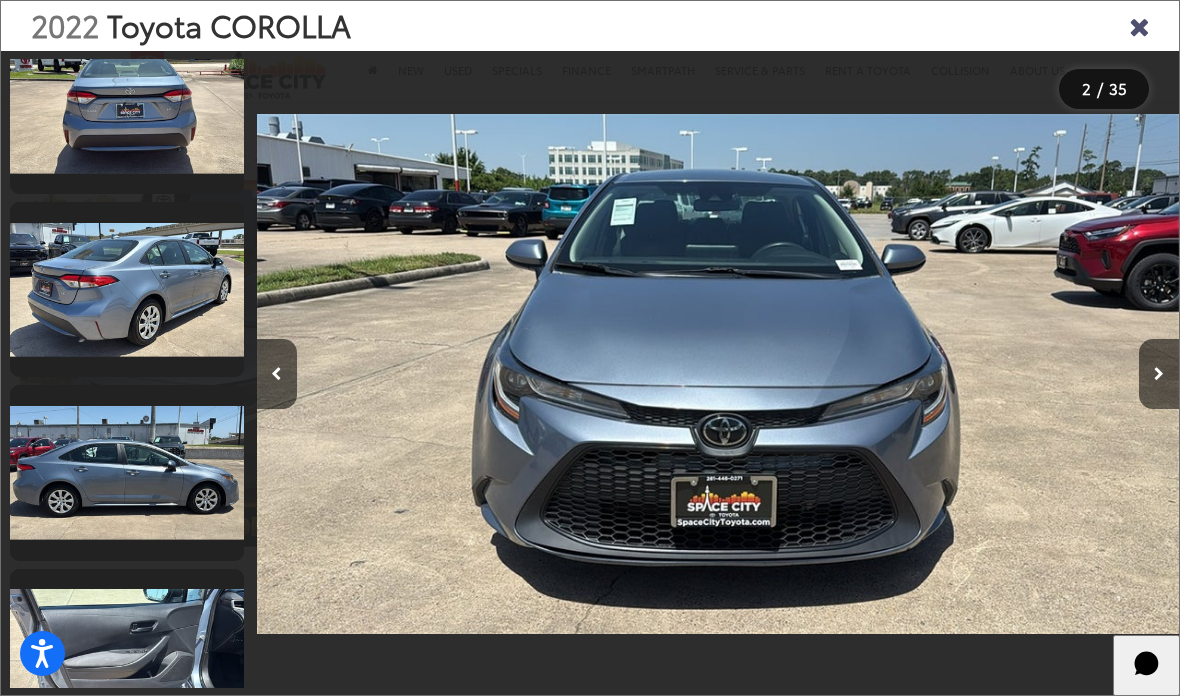 click at bounding box center [127, 472] 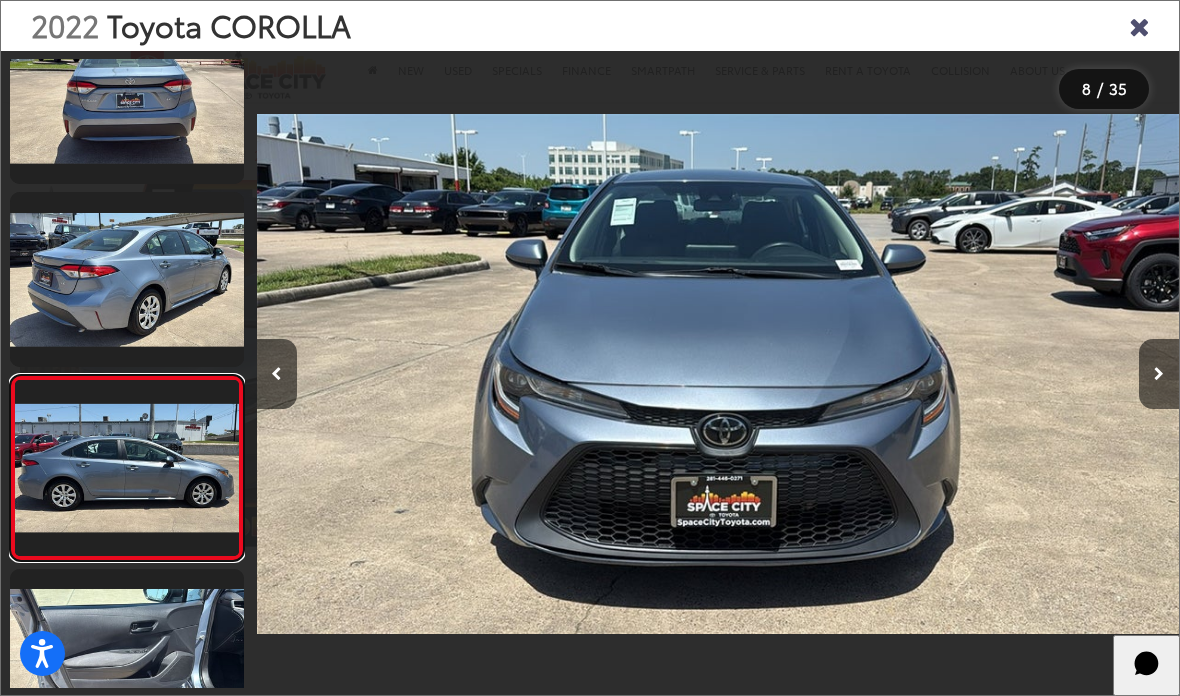 scroll, scrollTop: 0, scrollLeft: 5234, axis: horizontal 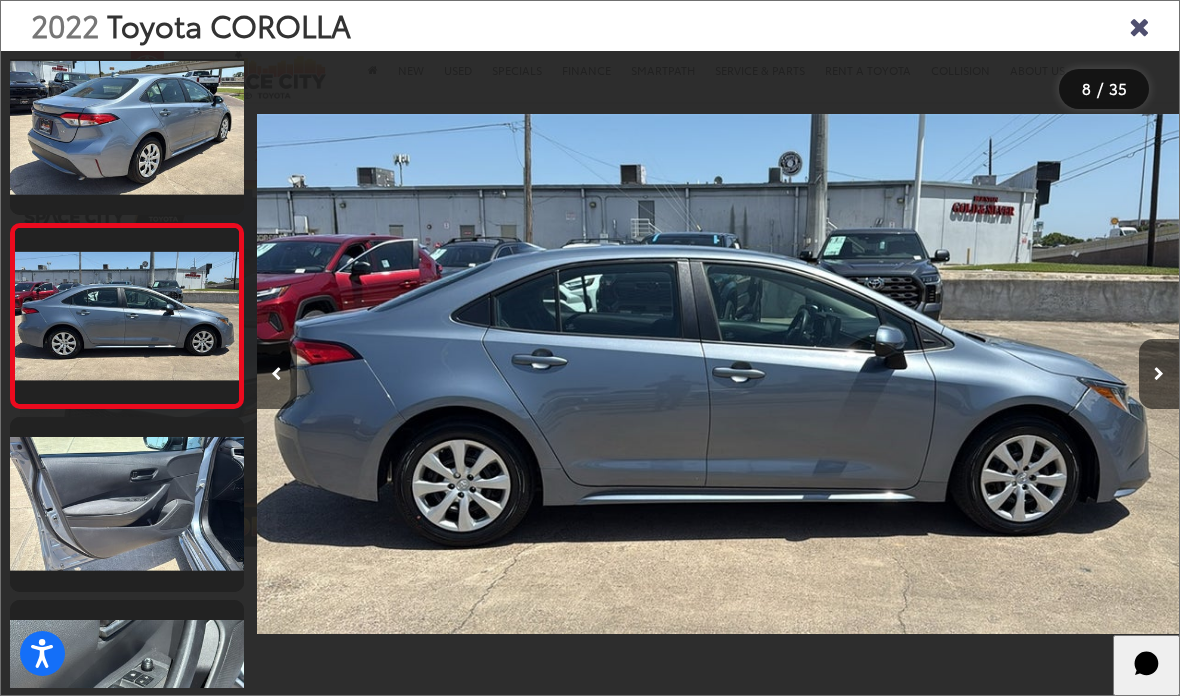 click at bounding box center [127, 504] 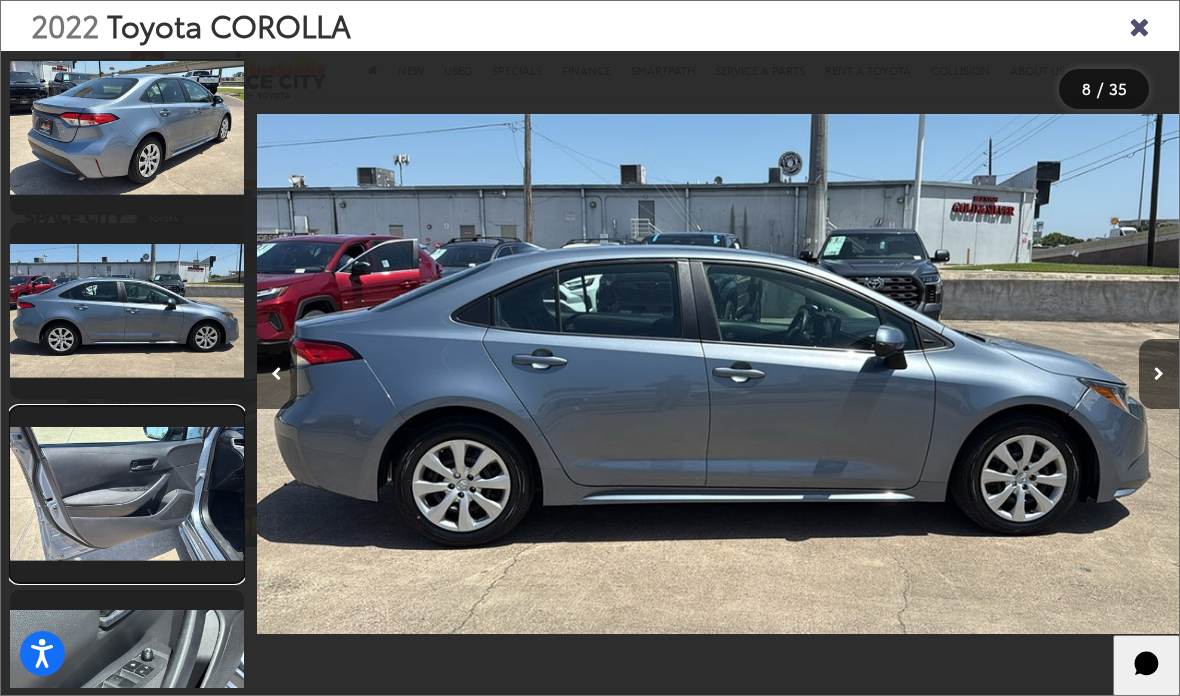 scroll, scrollTop: 0, scrollLeft: 7249, axis: horizontal 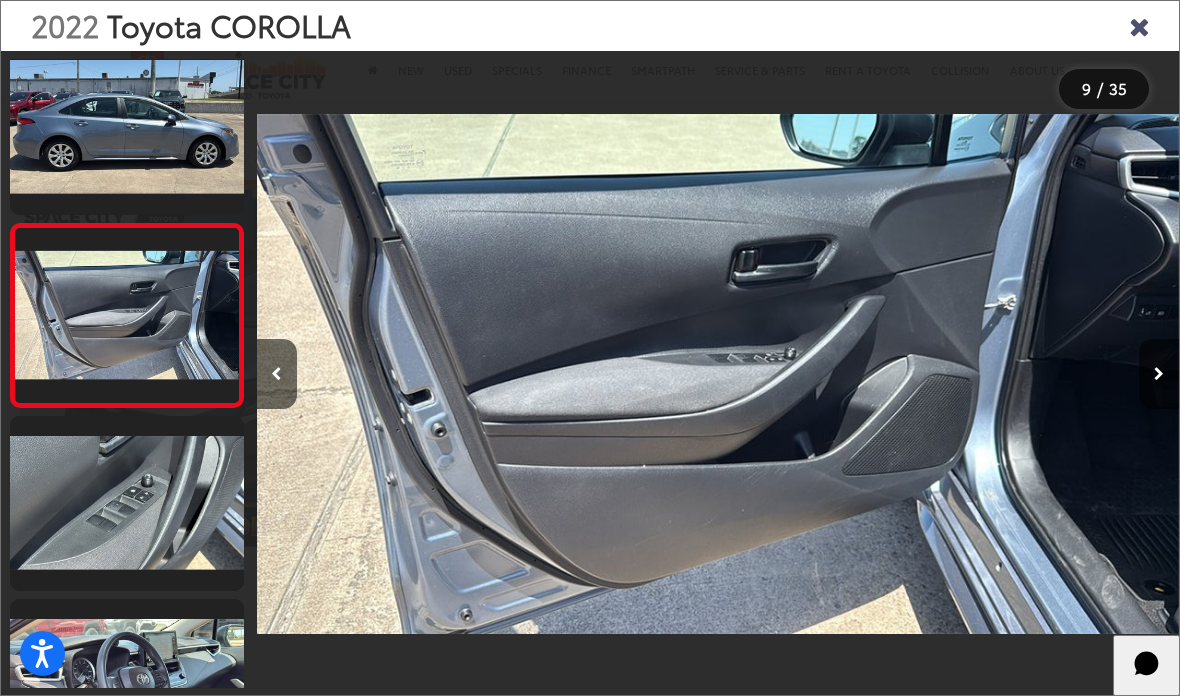 click at bounding box center (127, 503) 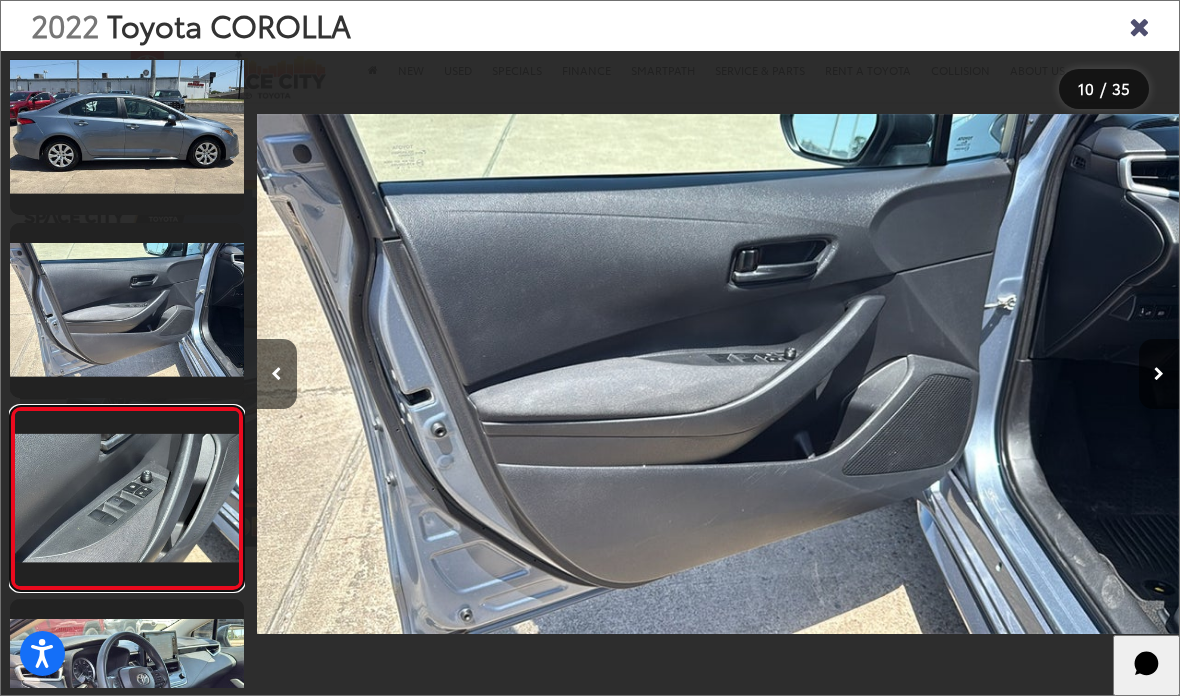 scroll, scrollTop: 0, scrollLeft: 8222, axis: horizontal 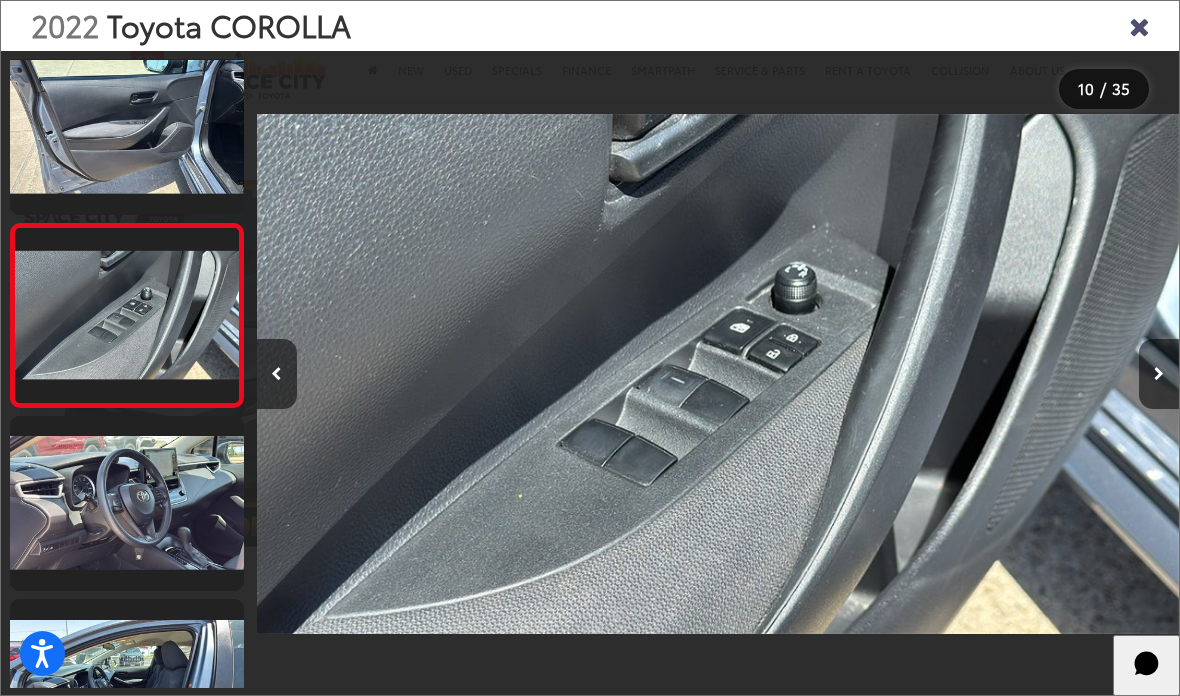 click at bounding box center (127, 503) 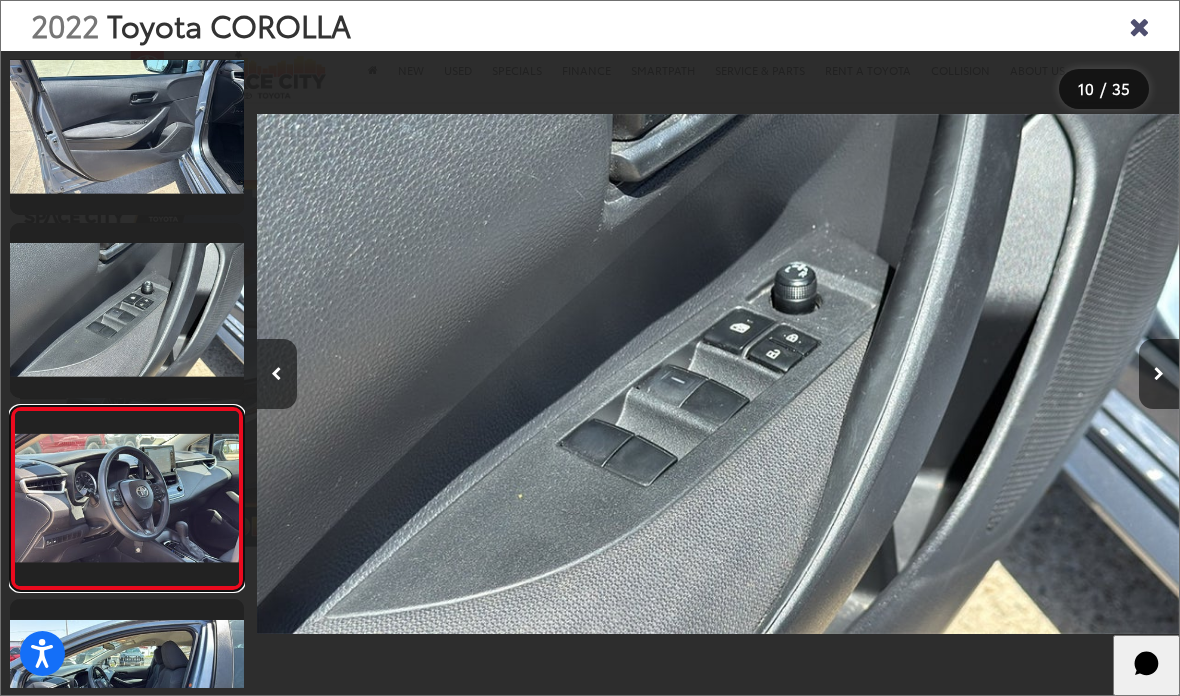 scroll, scrollTop: 0, scrollLeft: 8688, axis: horizontal 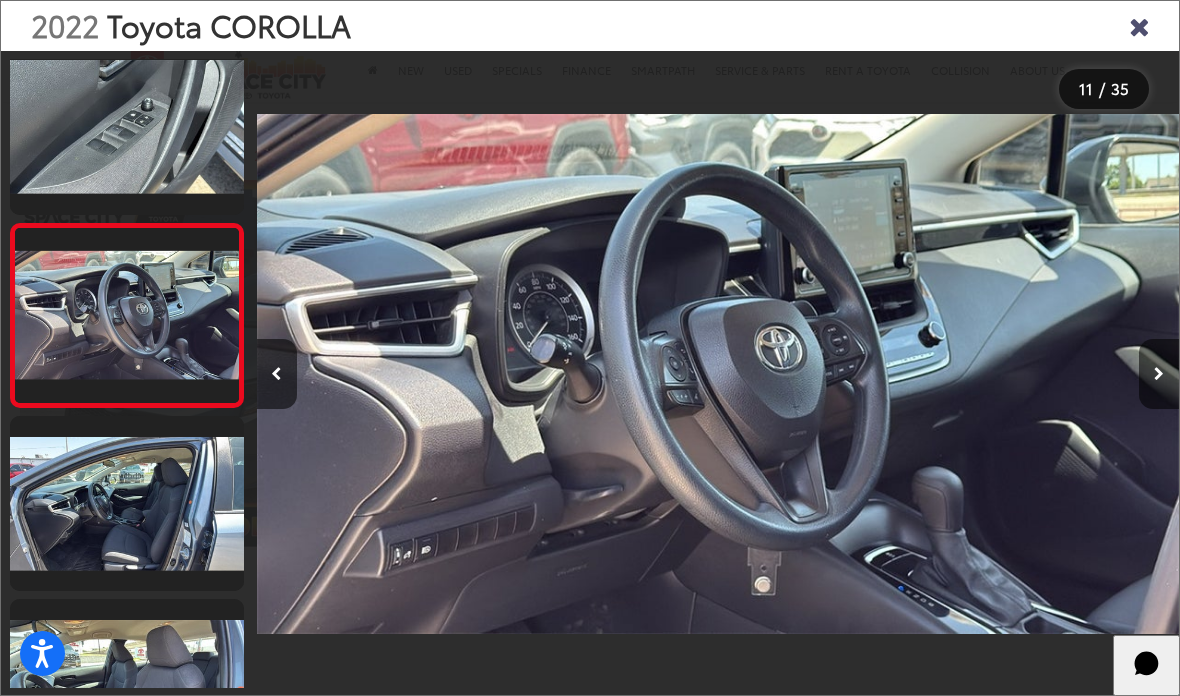 click at bounding box center [127, 503] 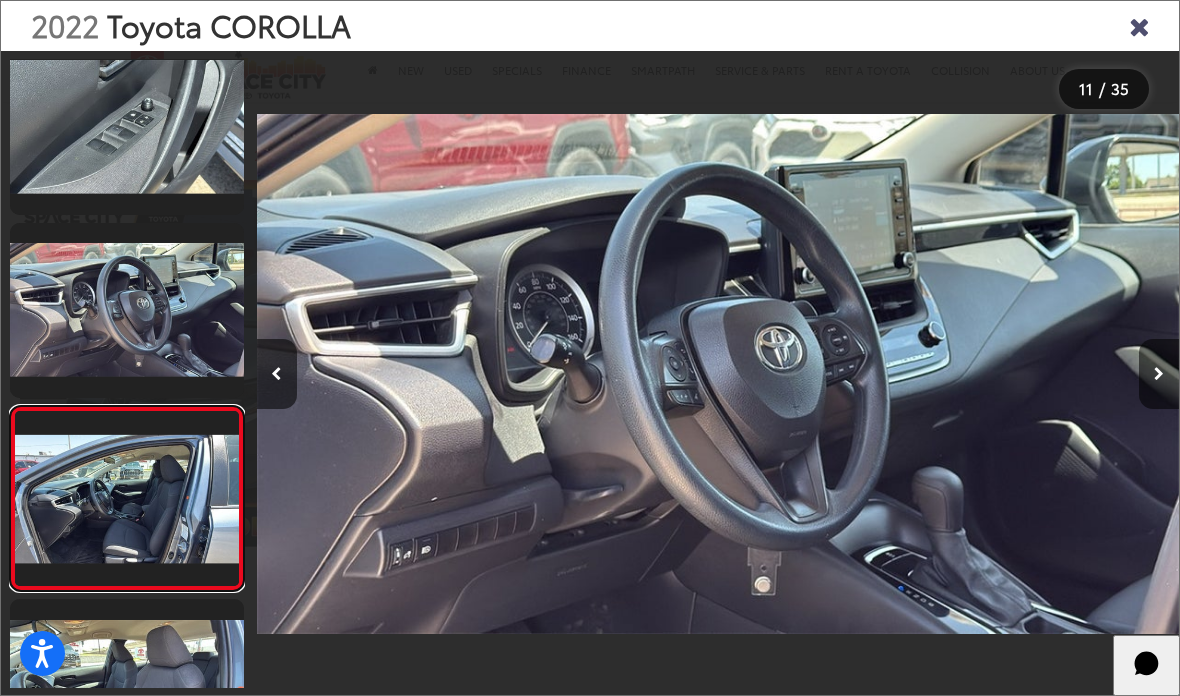 scroll, scrollTop: 0, scrollLeft: 10003, axis: horizontal 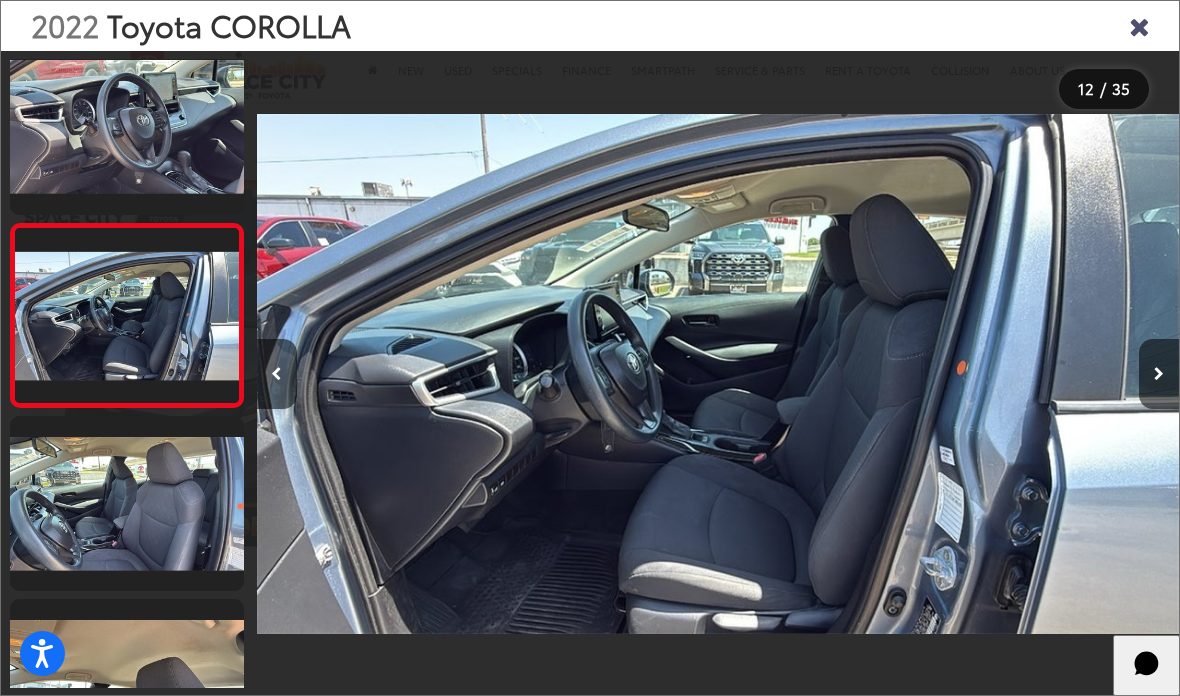 click at bounding box center [127, 503] 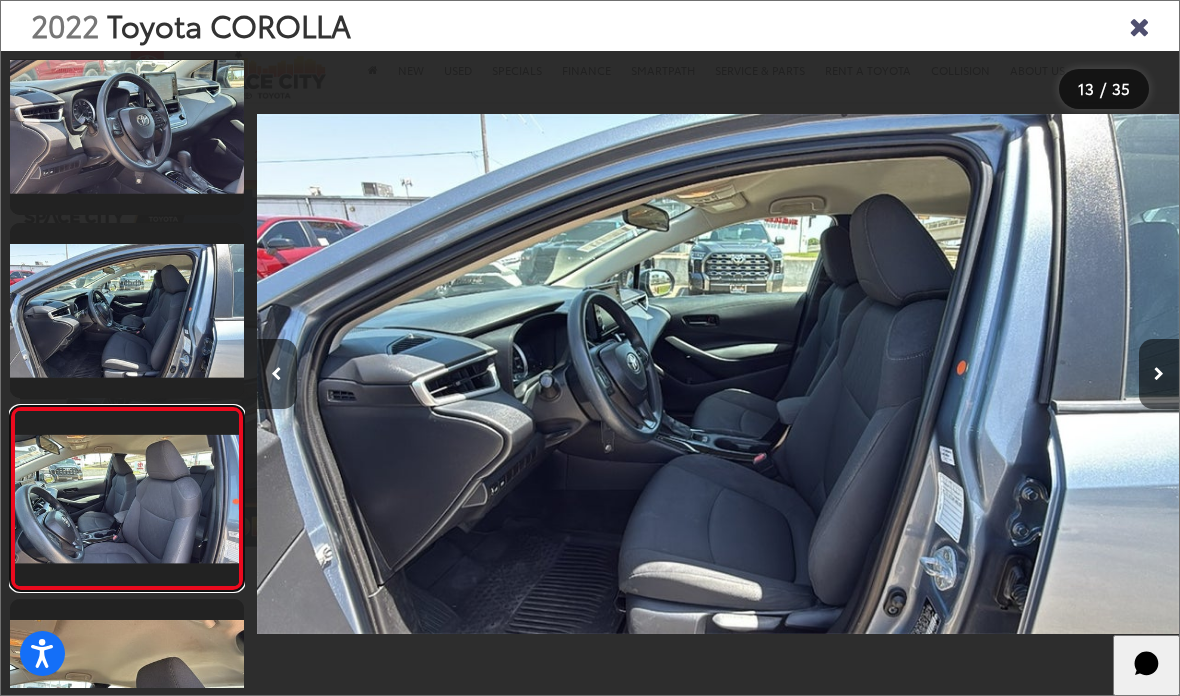 scroll, scrollTop: 0, scrollLeft: 10943, axis: horizontal 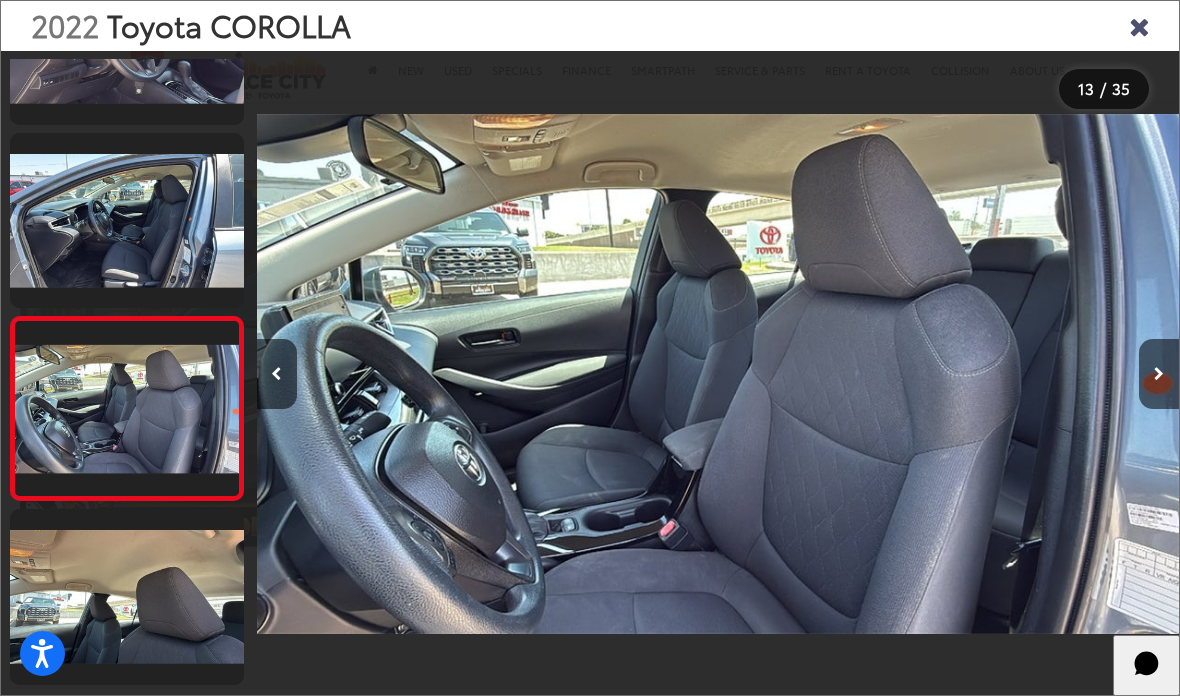 click at bounding box center [127, 220] 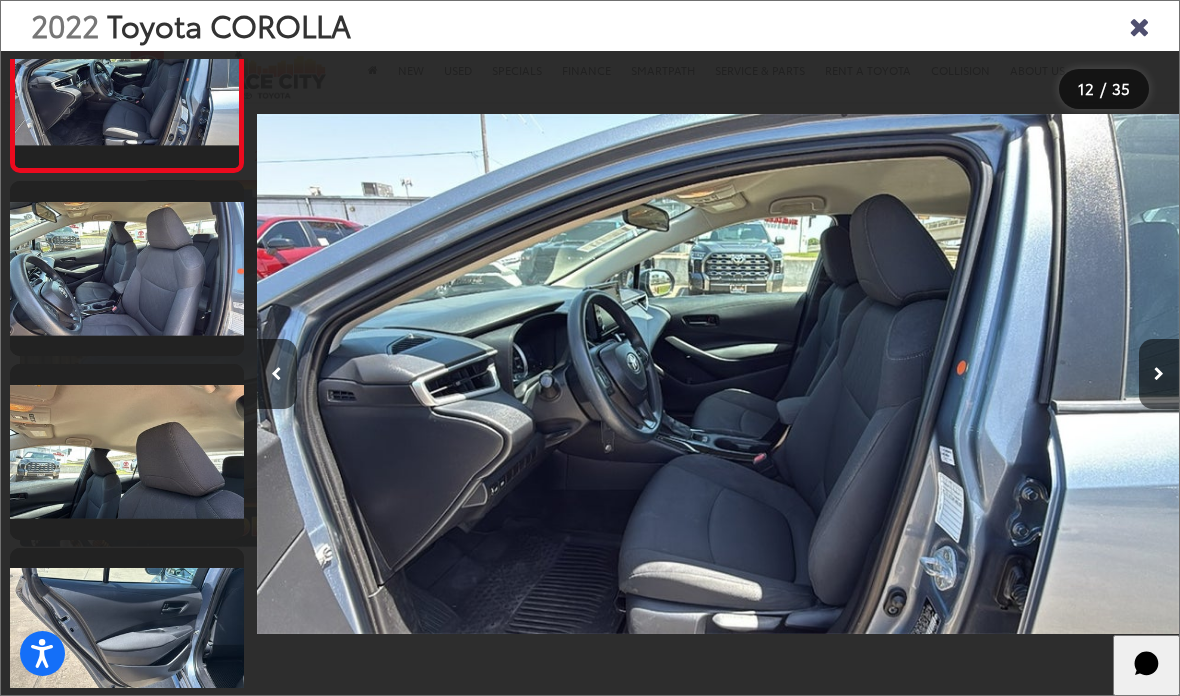 click at bounding box center [127, 451] 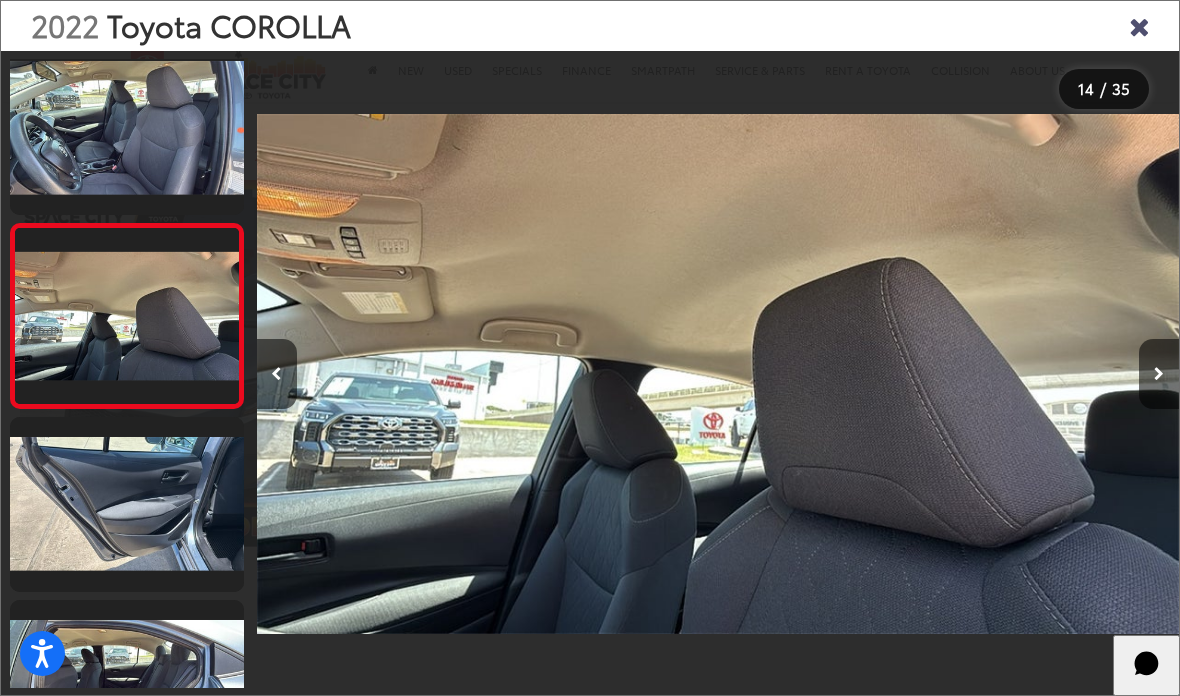 click at bounding box center [127, 504] 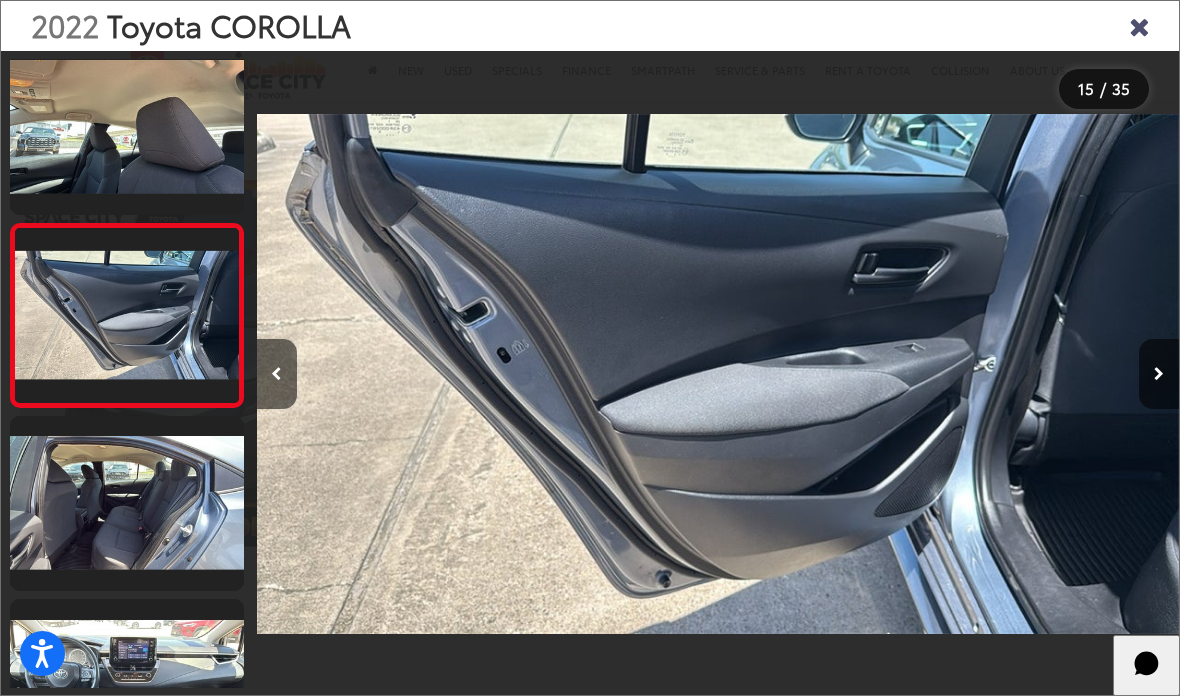click at bounding box center [127, 503] 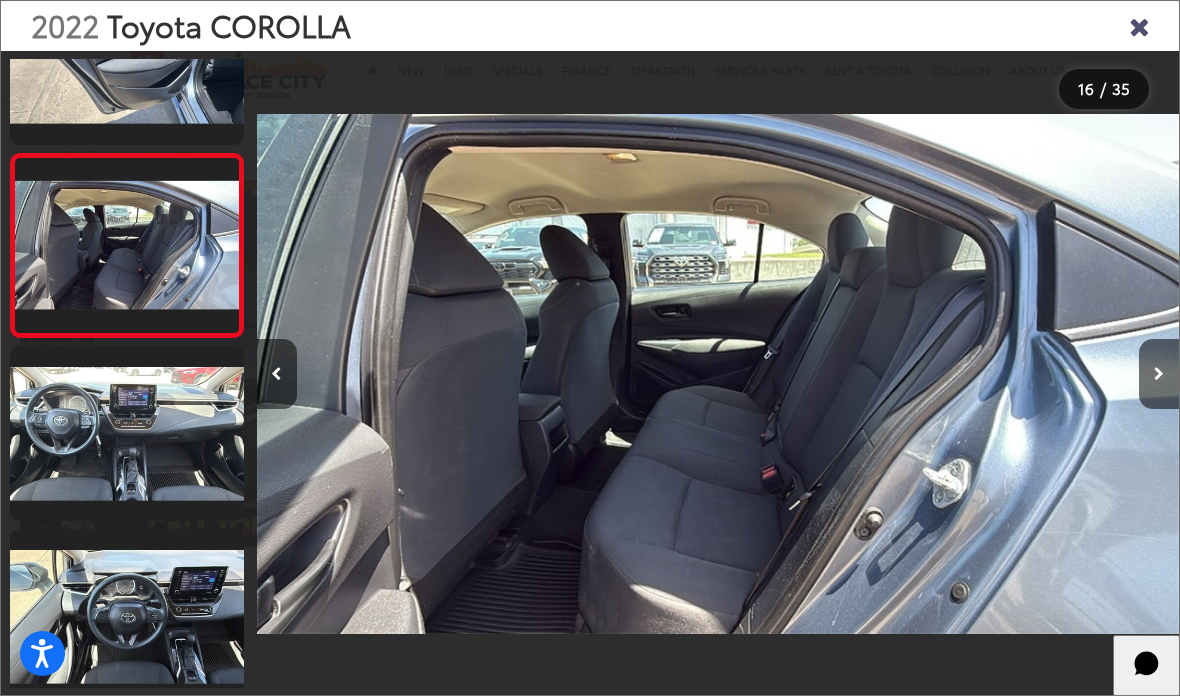 click at bounding box center [127, 433] 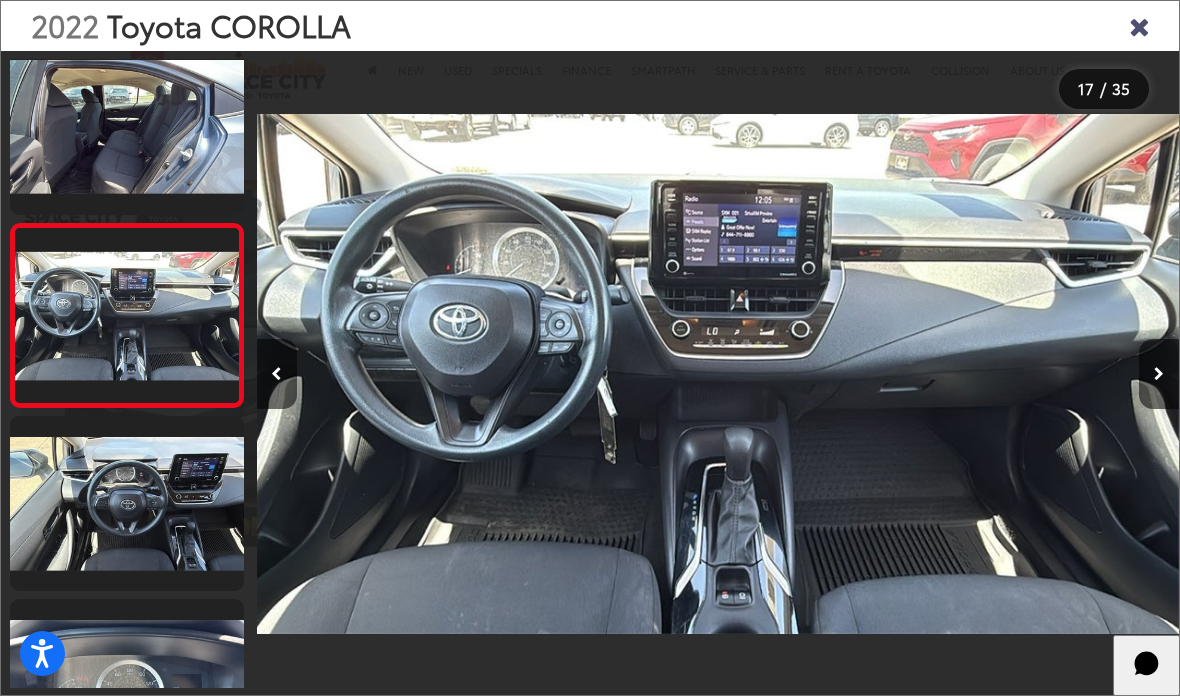 click at bounding box center [127, 503] 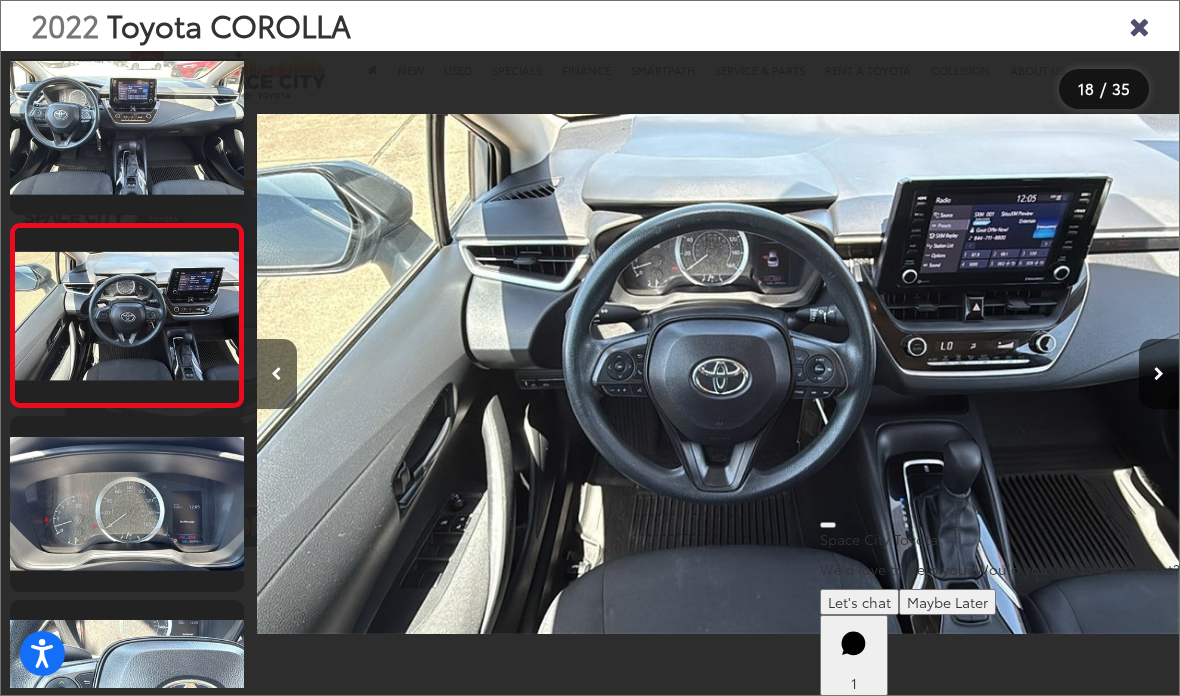 click at bounding box center [1139, 25] 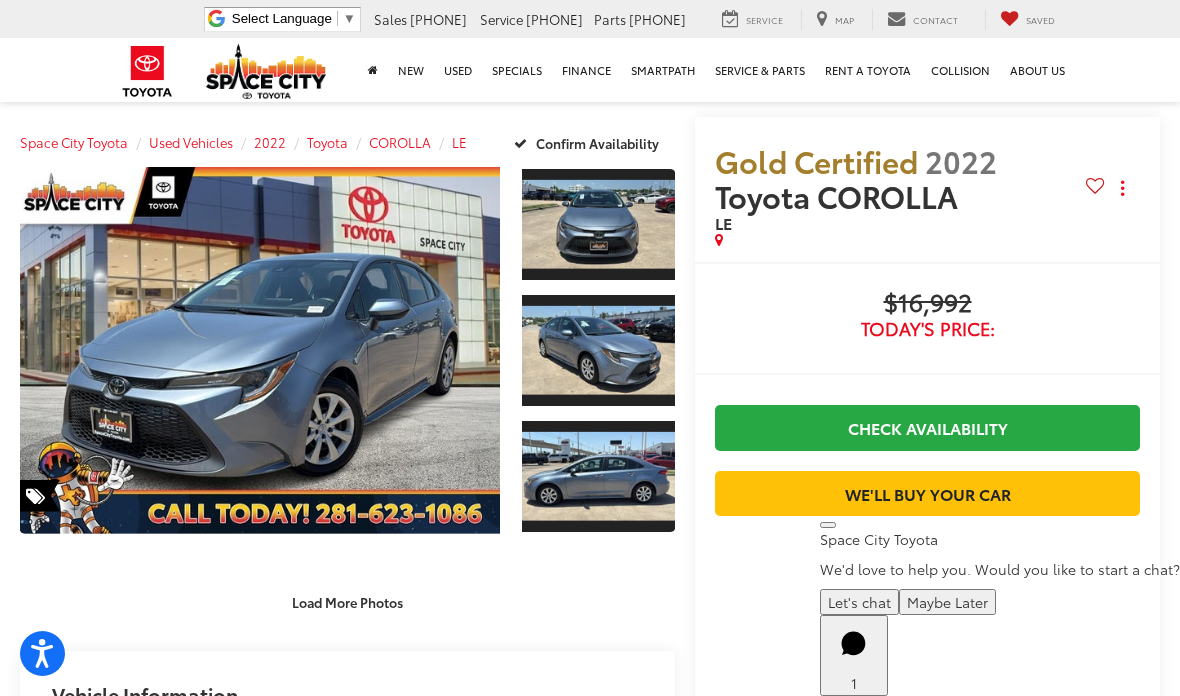 scroll, scrollTop: 10, scrollLeft: 0, axis: vertical 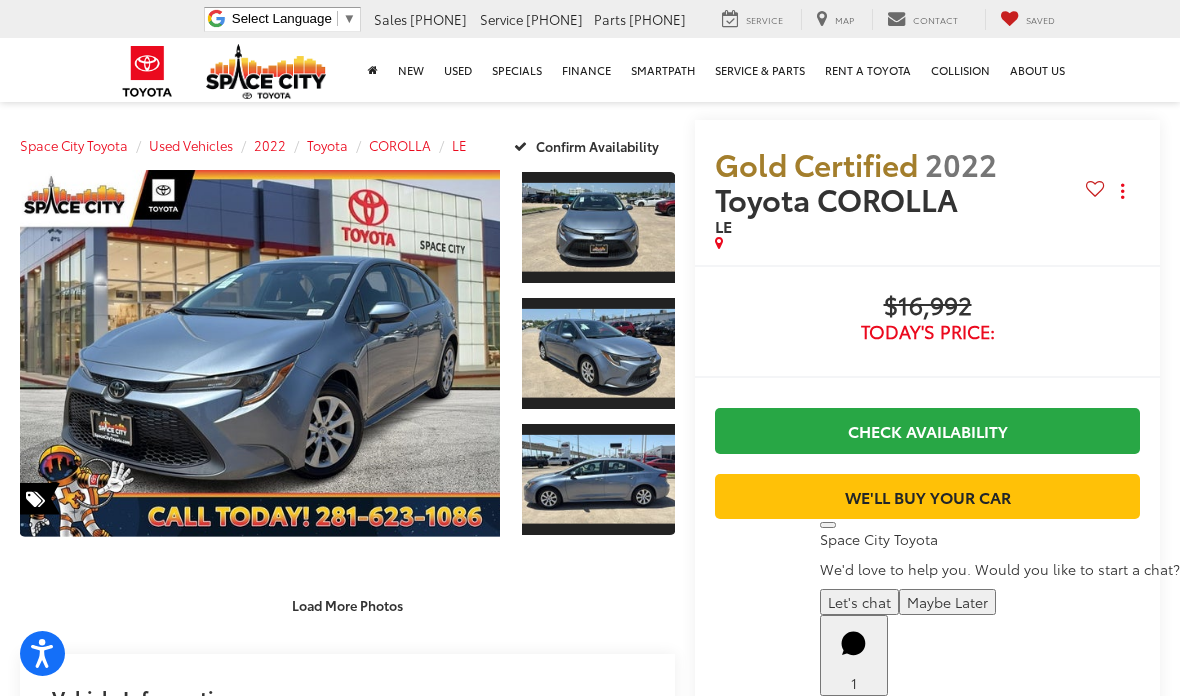 click at bounding box center (260, 353) 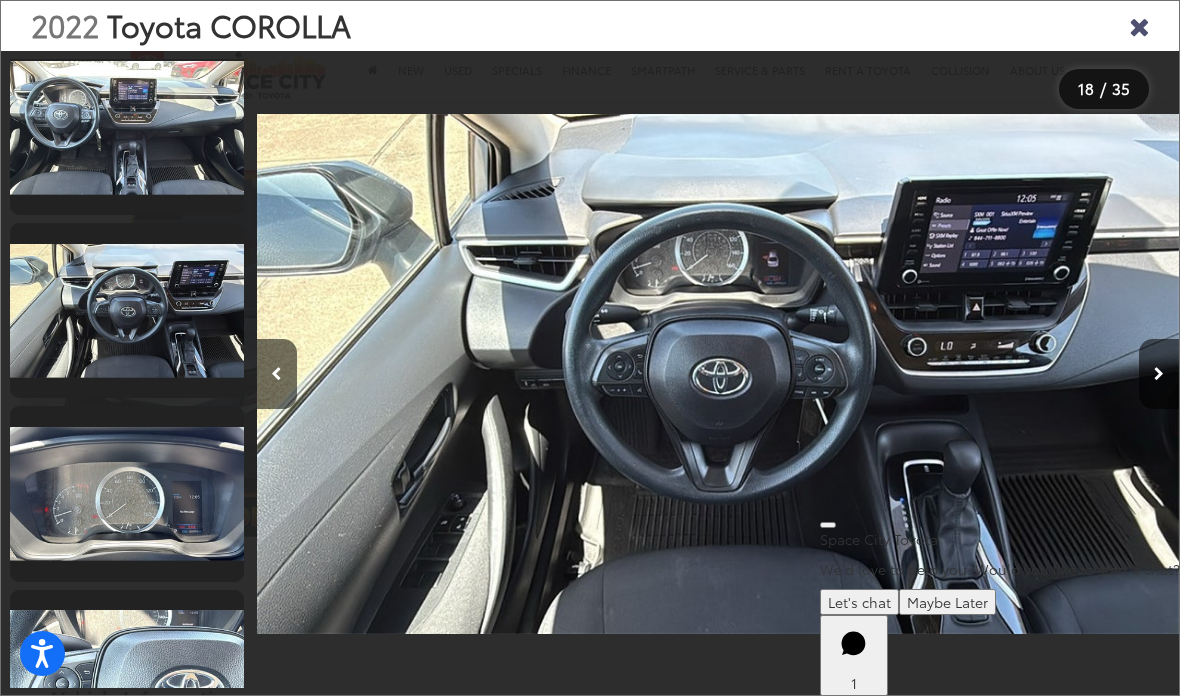 scroll, scrollTop: 0, scrollLeft: 0, axis: both 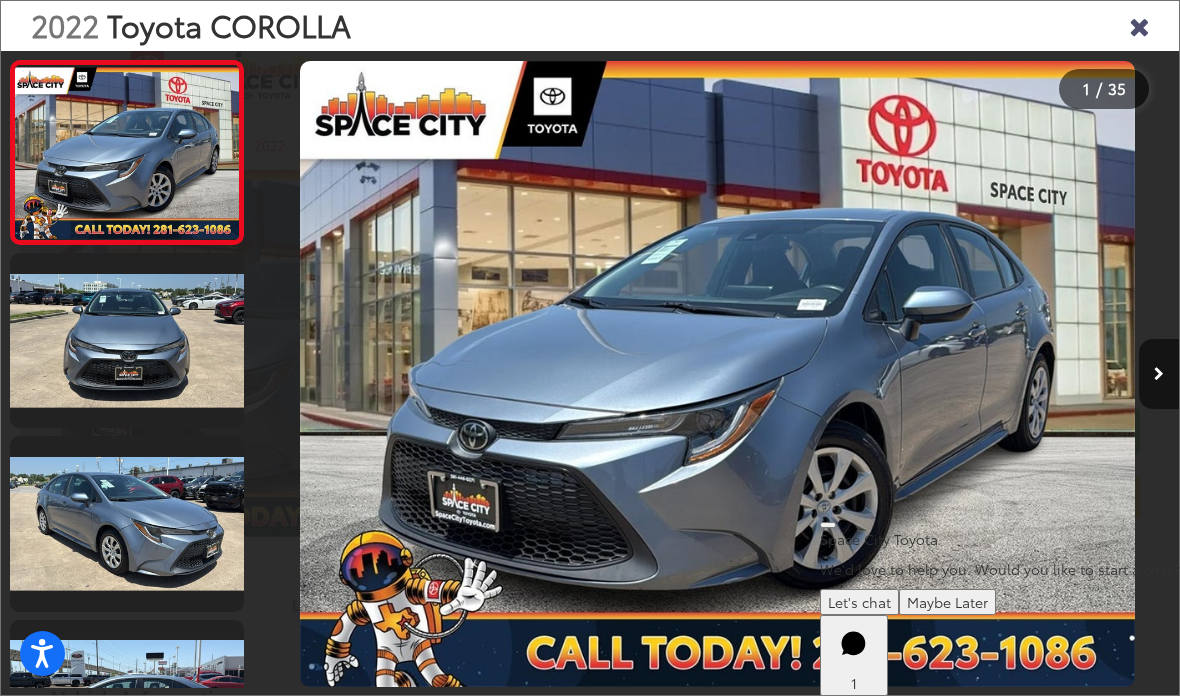 click at bounding box center (1159, 374) 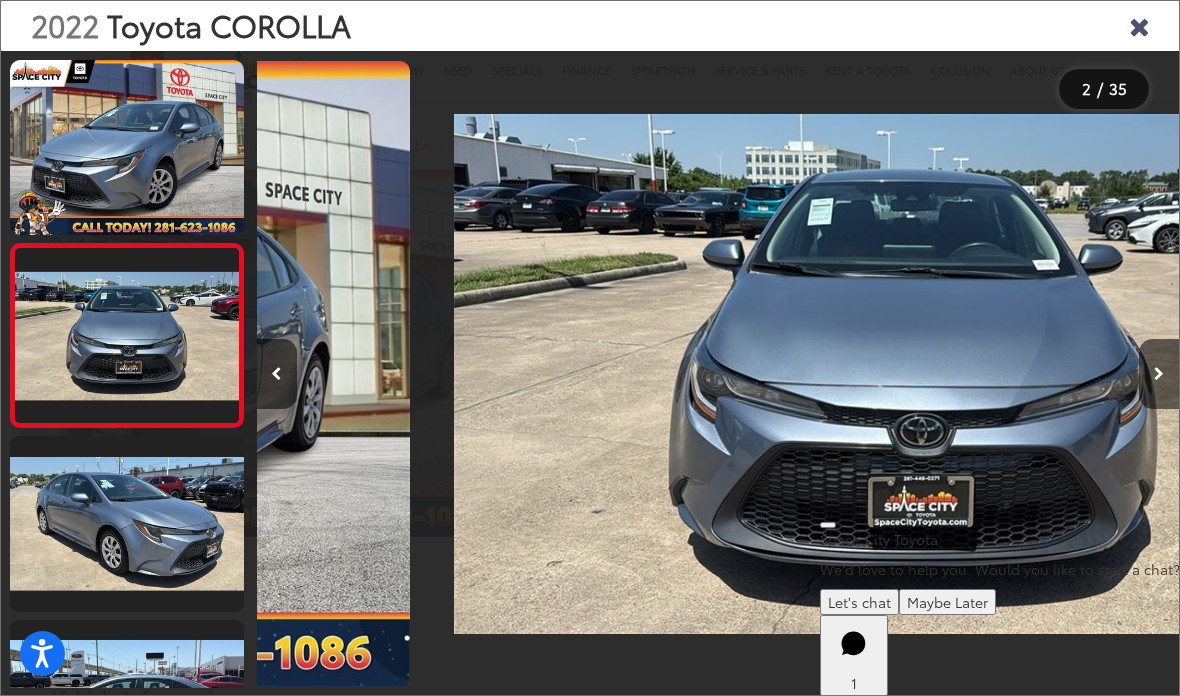 scroll, scrollTop: 0, scrollLeft: 922, axis: horizontal 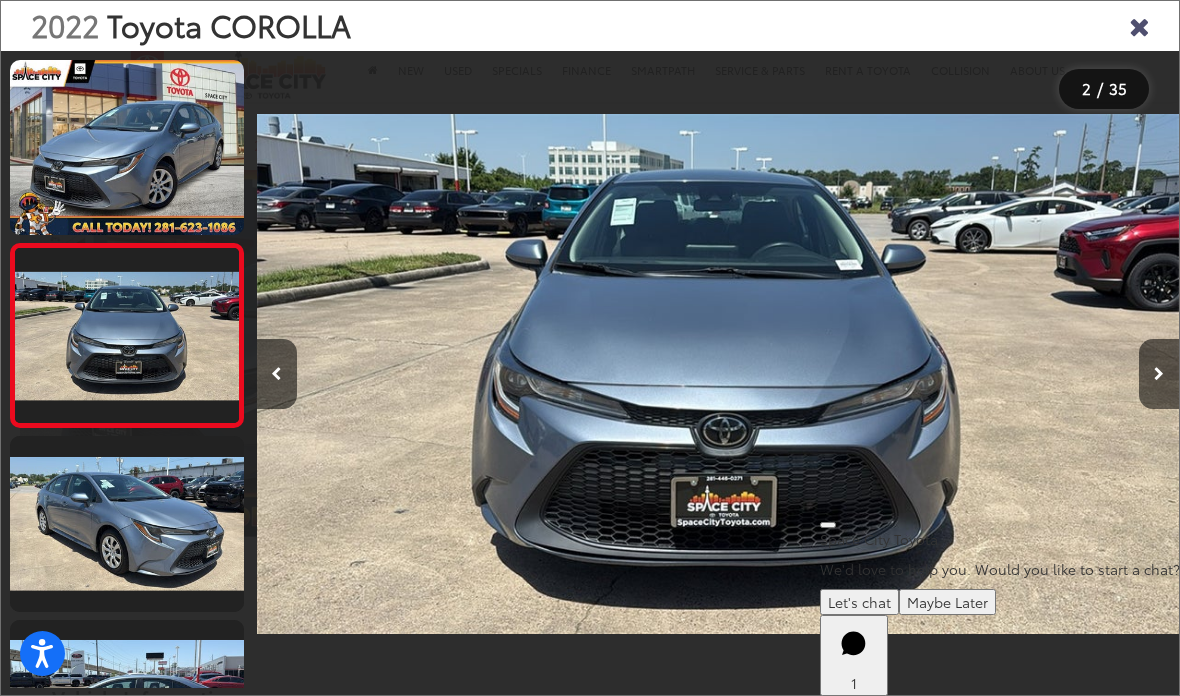 click at bounding box center (1159, 374) 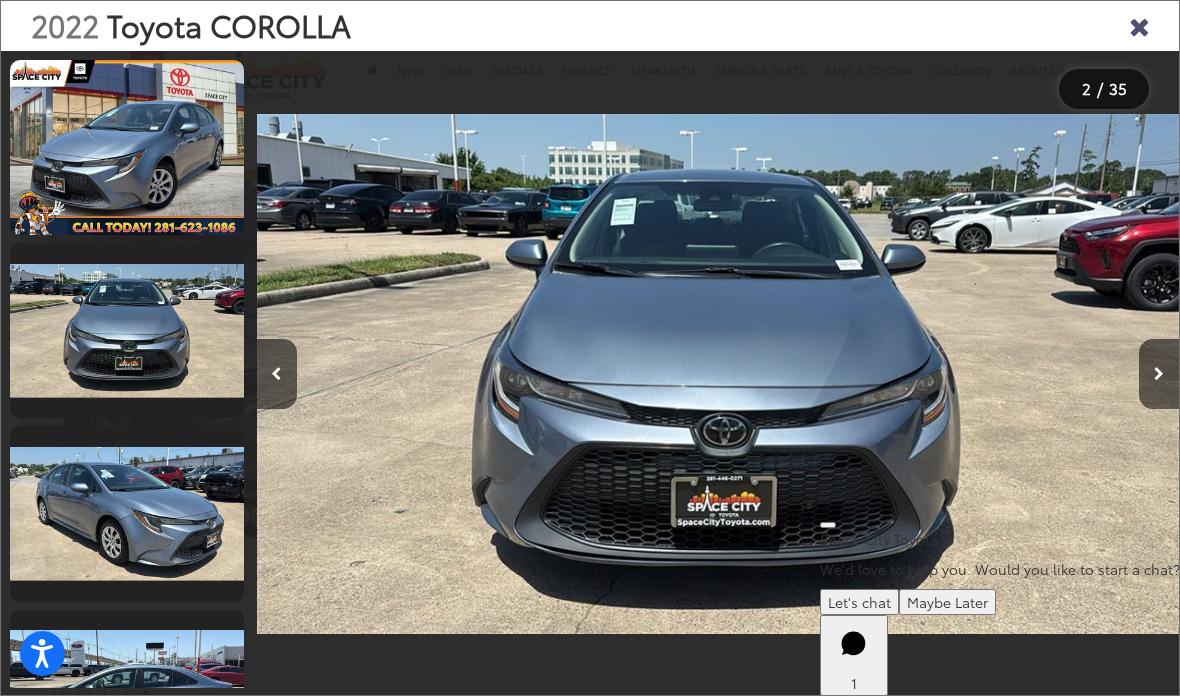 scroll, scrollTop: 51, scrollLeft: 0, axis: vertical 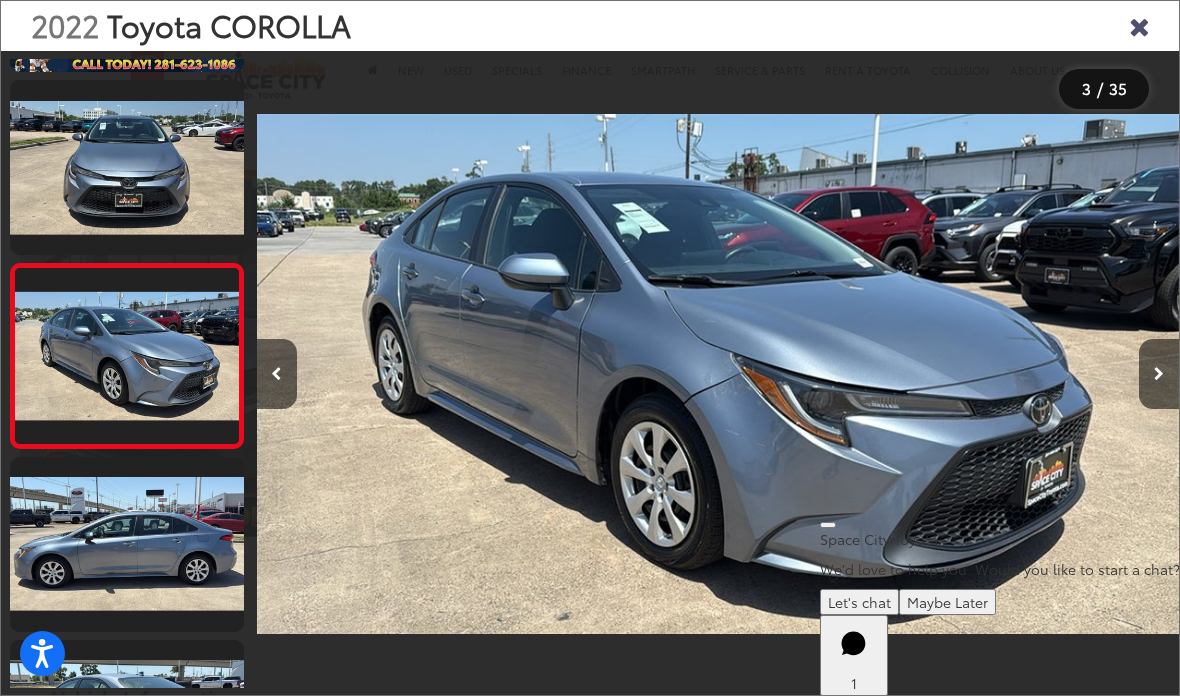 click at bounding box center [127, 727] 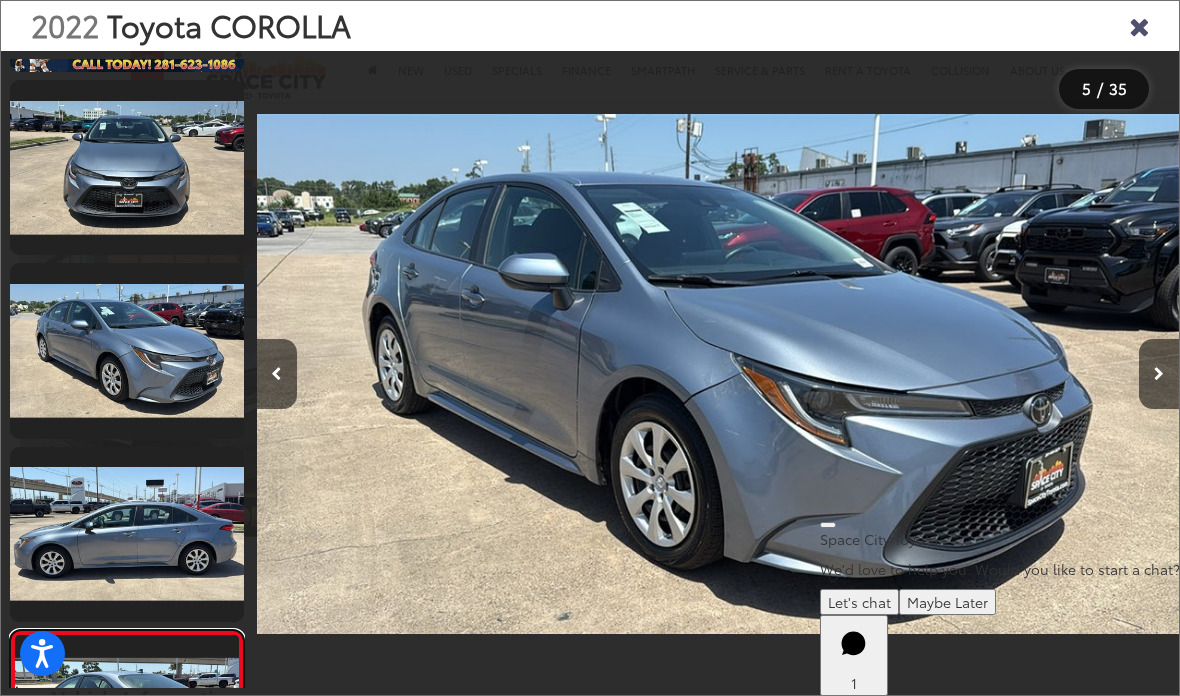 scroll, scrollTop: 438, scrollLeft: 0, axis: vertical 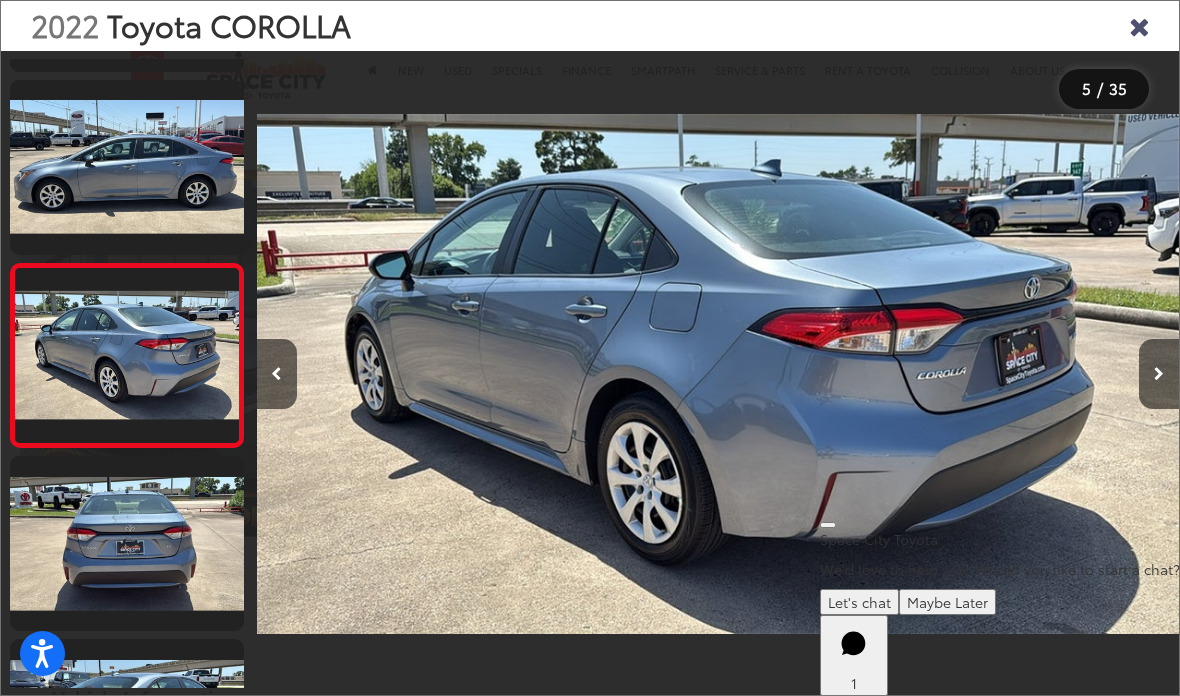click at bounding box center [1139, 25] 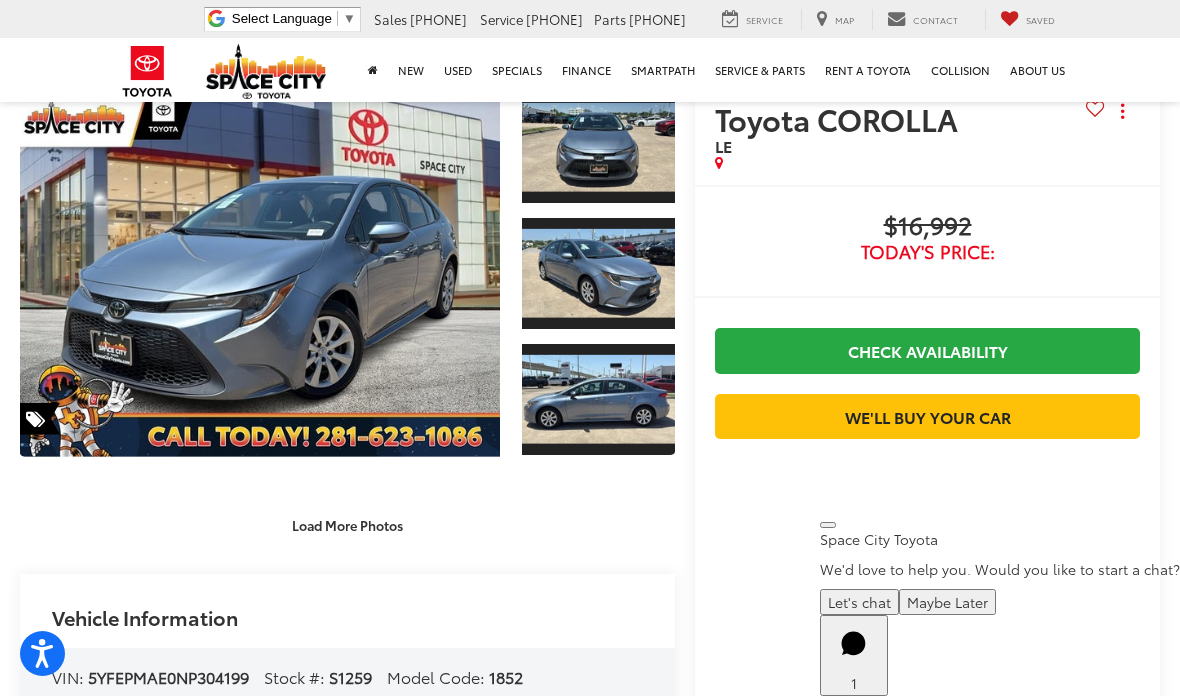 scroll, scrollTop: 0, scrollLeft: 0, axis: both 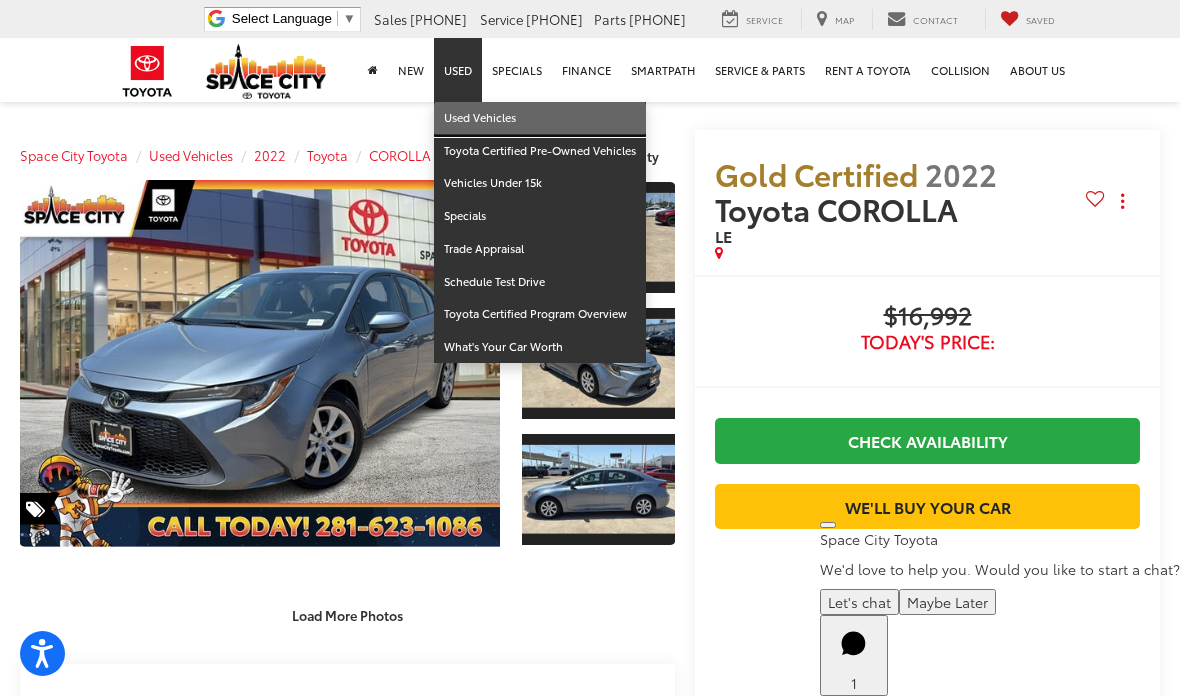 click on "Used Vehicles" at bounding box center [540, 118] 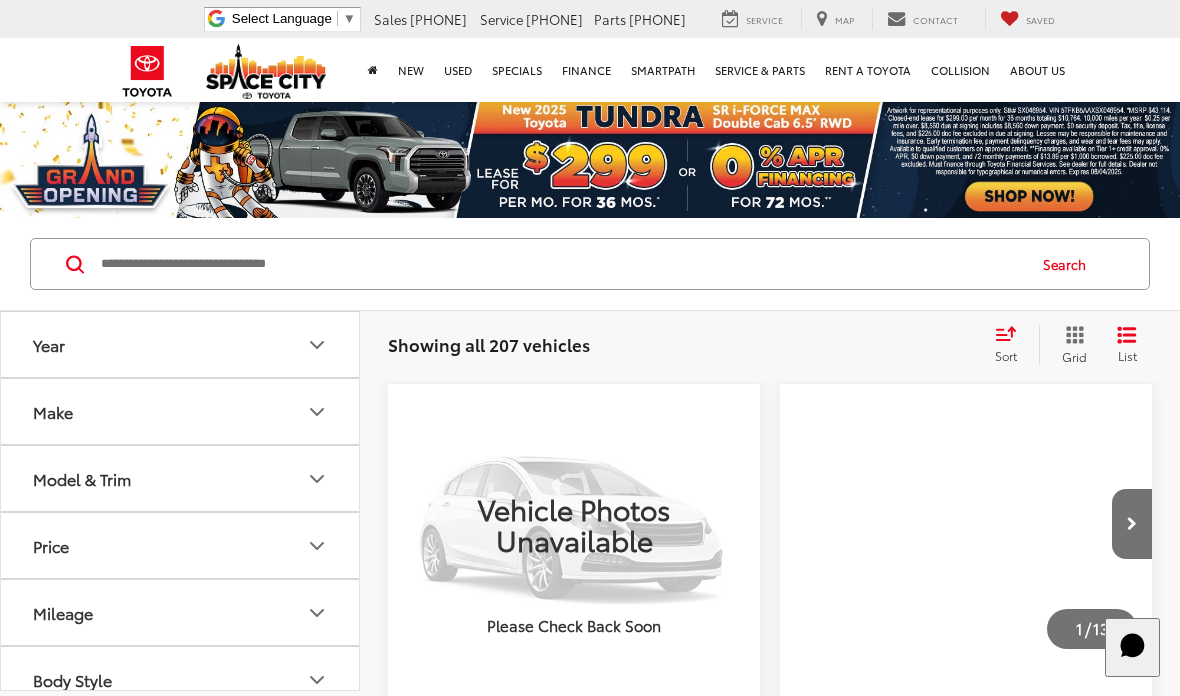 scroll, scrollTop: 0, scrollLeft: 0, axis: both 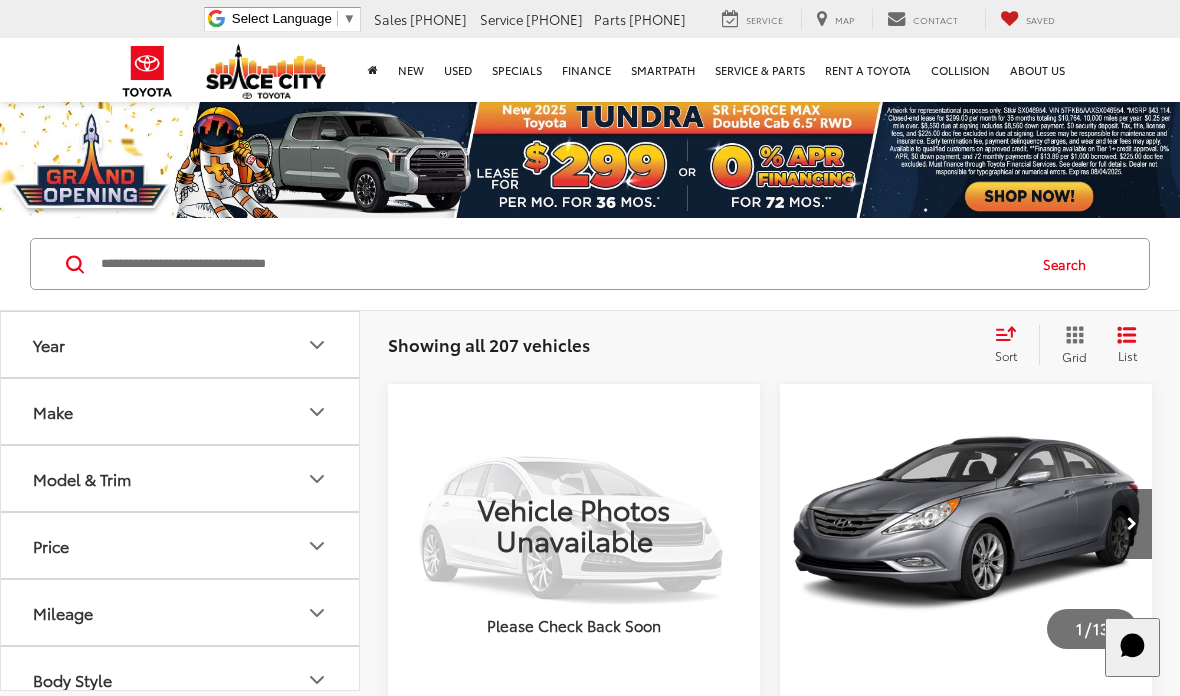 click at bounding box center (561, 264) 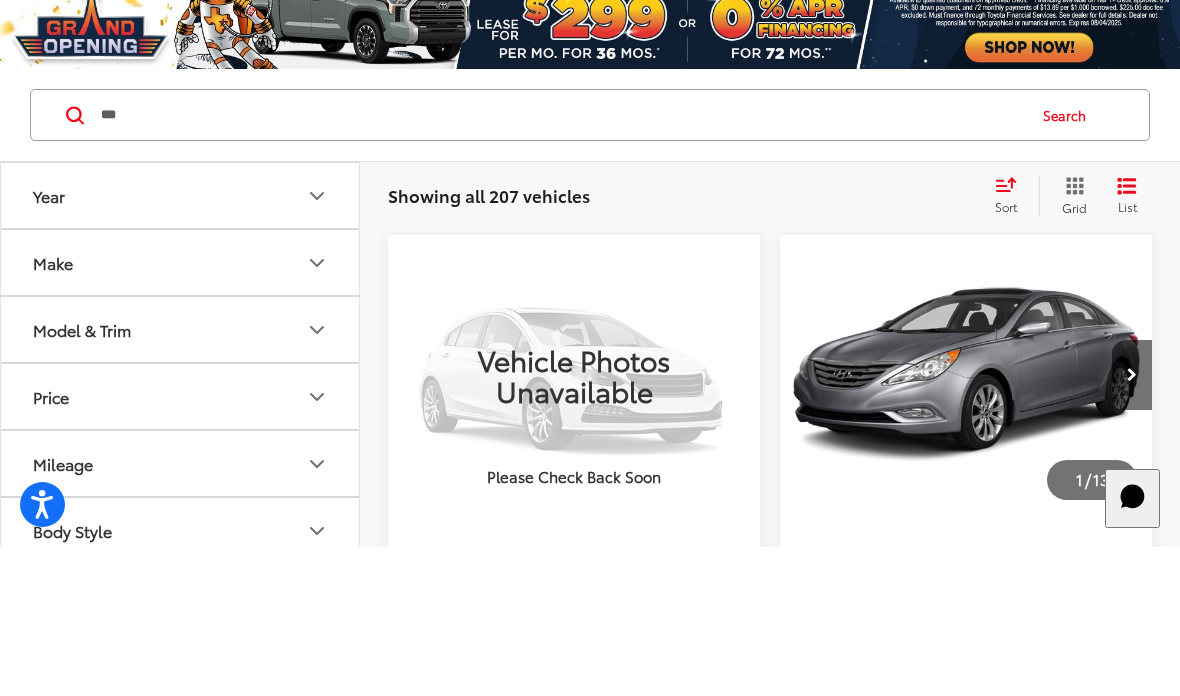 scroll, scrollTop: 36, scrollLeft: 0, axis: vertical 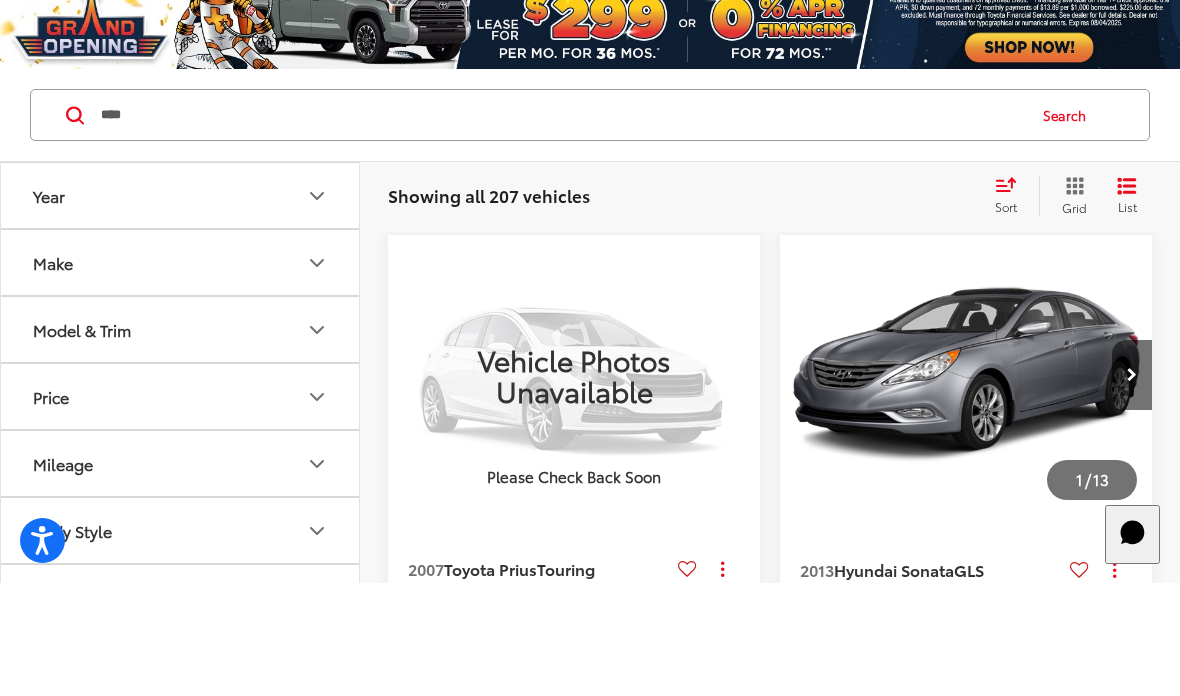 type on "****" 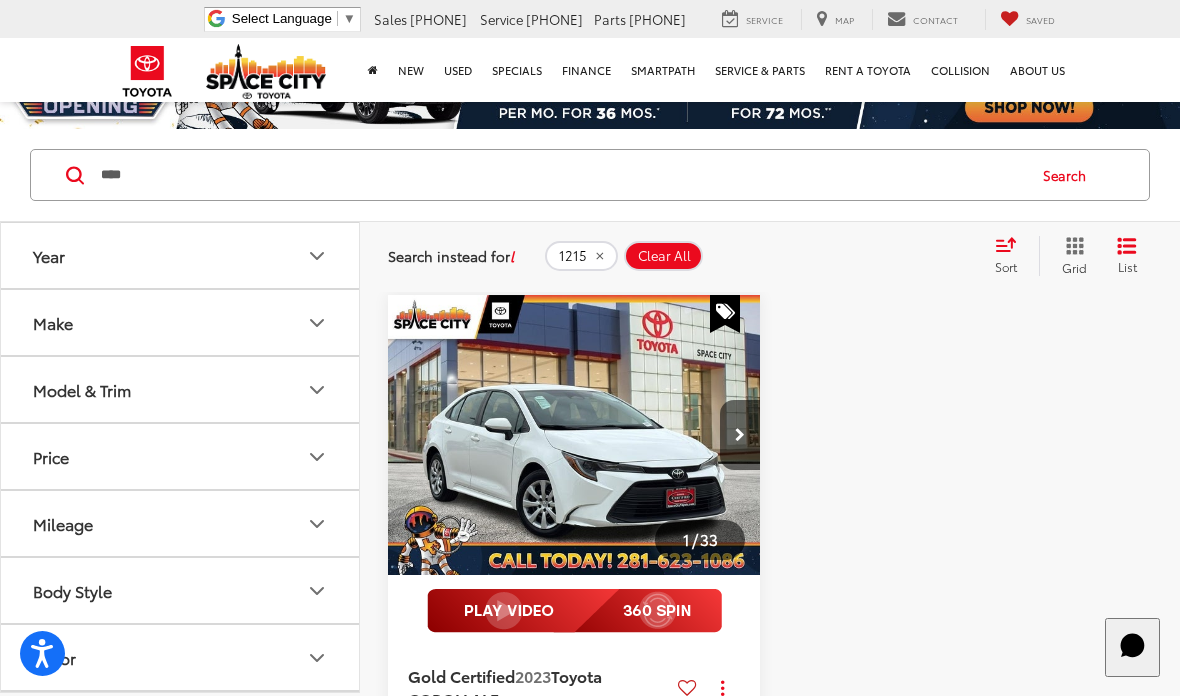 scroll, scrollTop: 0, scrollLeft: 0, axis: both 